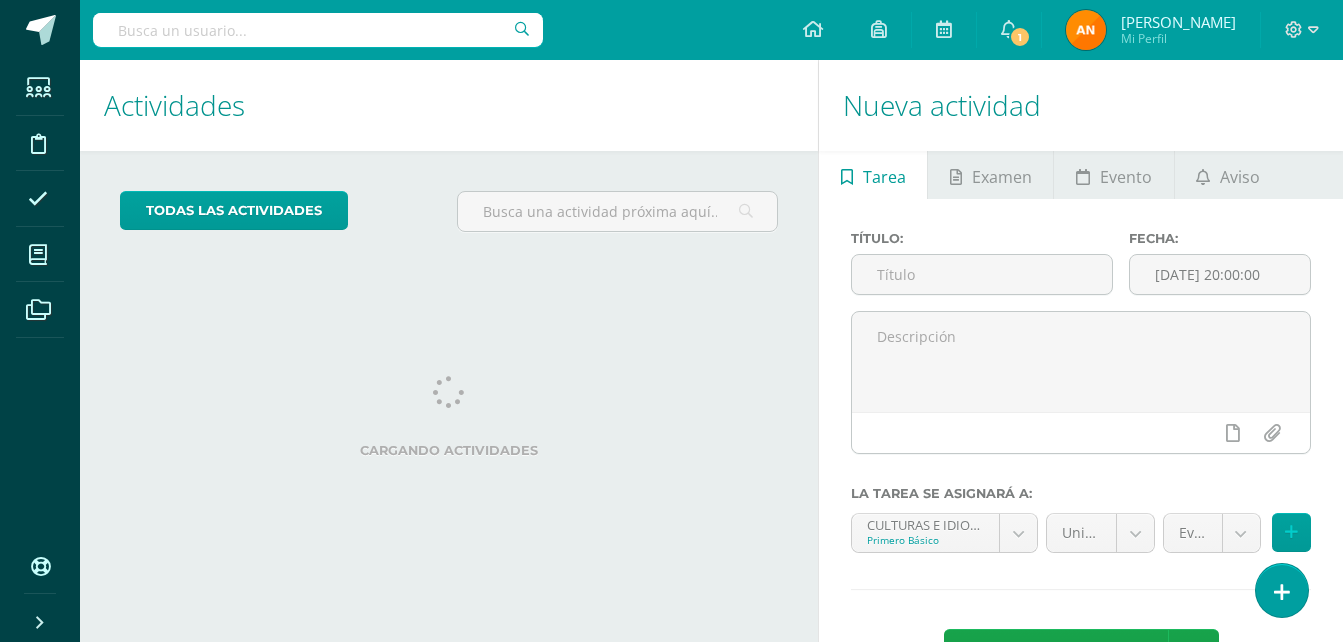 scroll, scrollTop: 0, scrollLeft: 0, axis: both 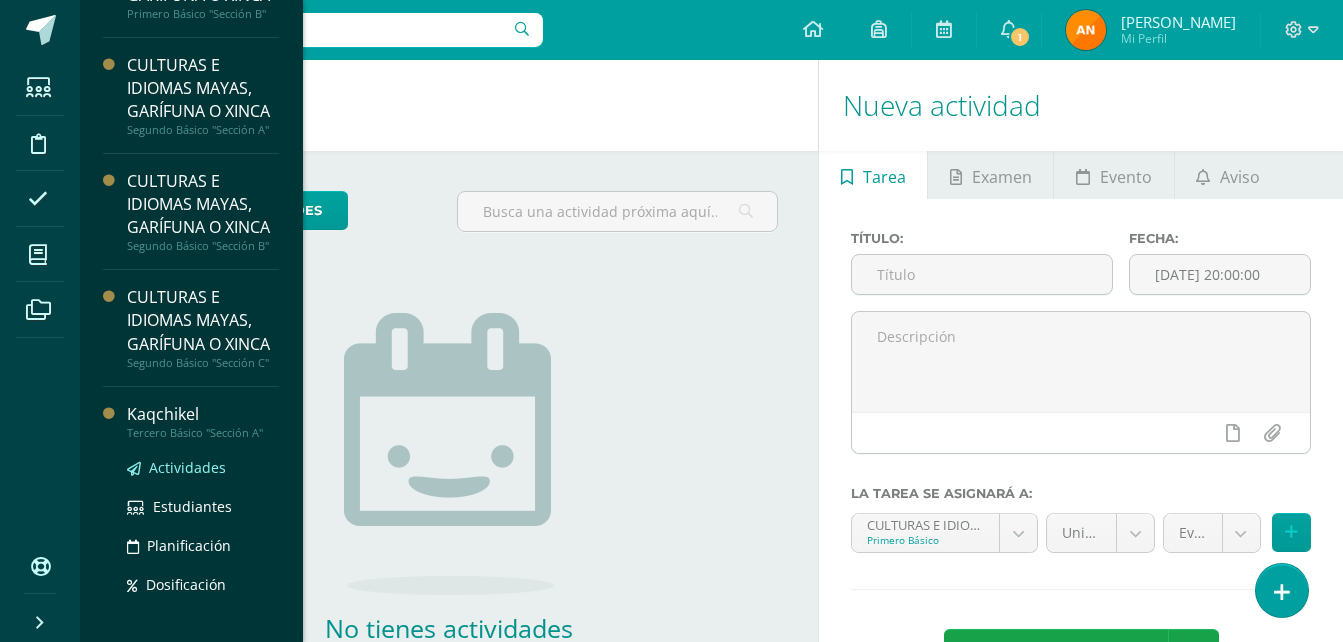 click on "Actividades" at bounding box center [187, 467] 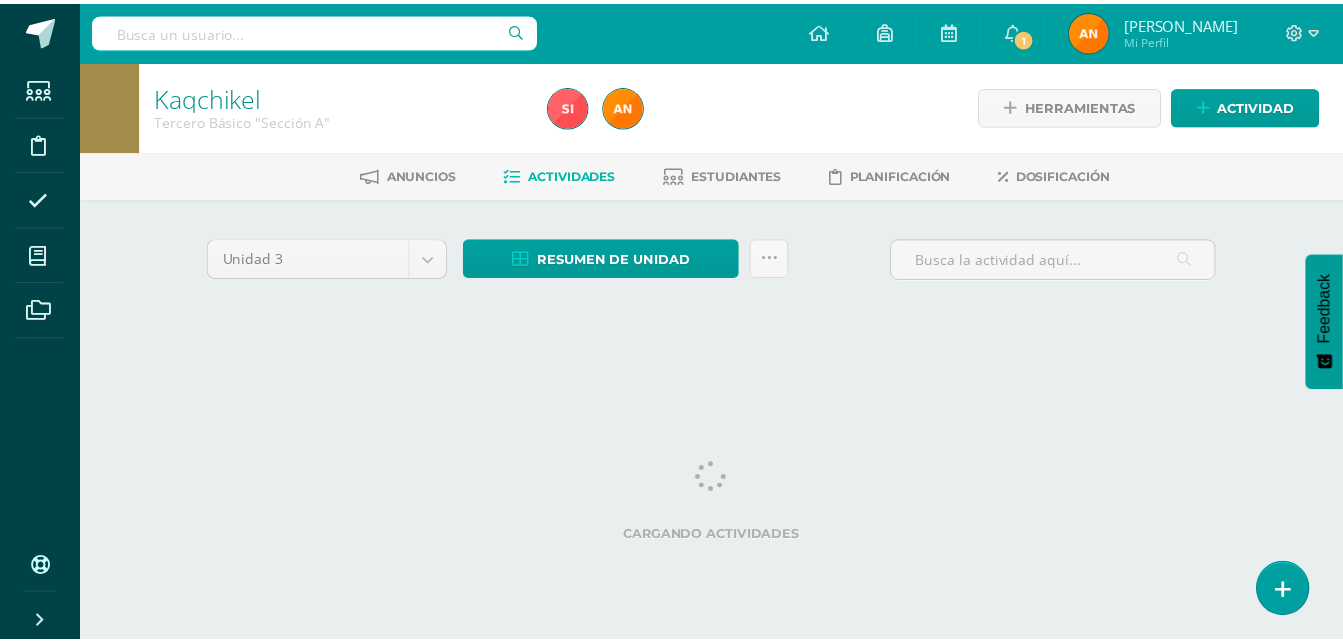 scroll, scrollTop: 0, scrollLeft: 0, axis: both 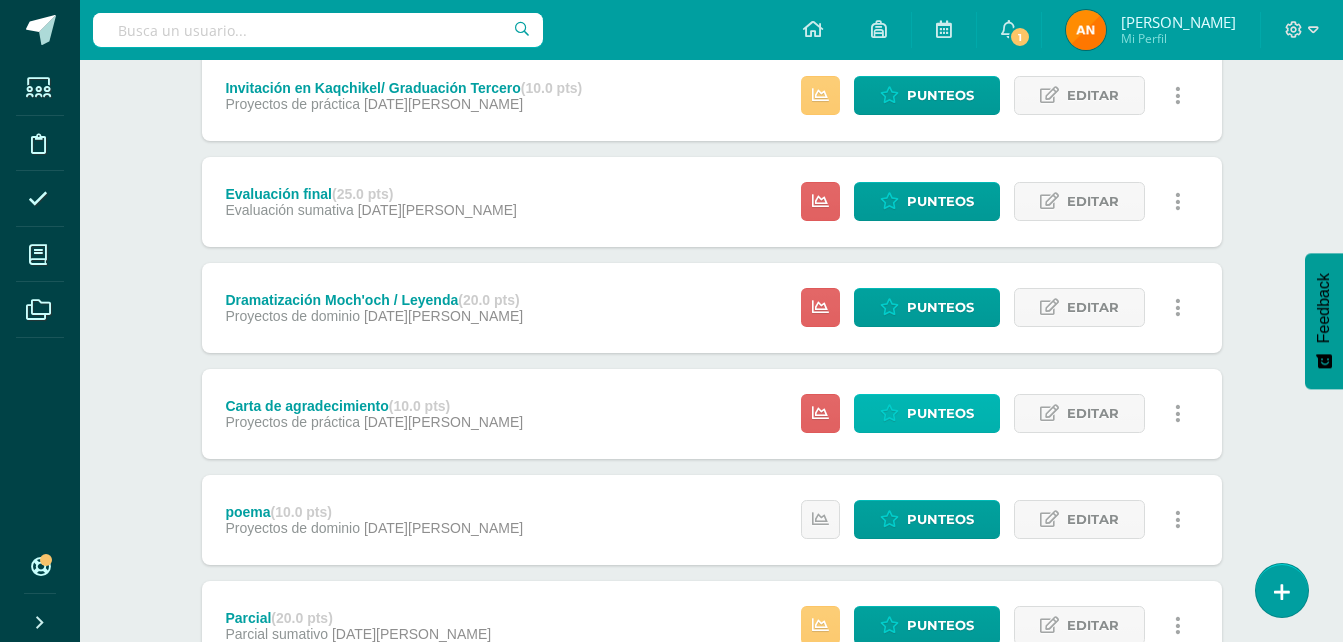 click on "Punteos" at bounding box center [940, 413] 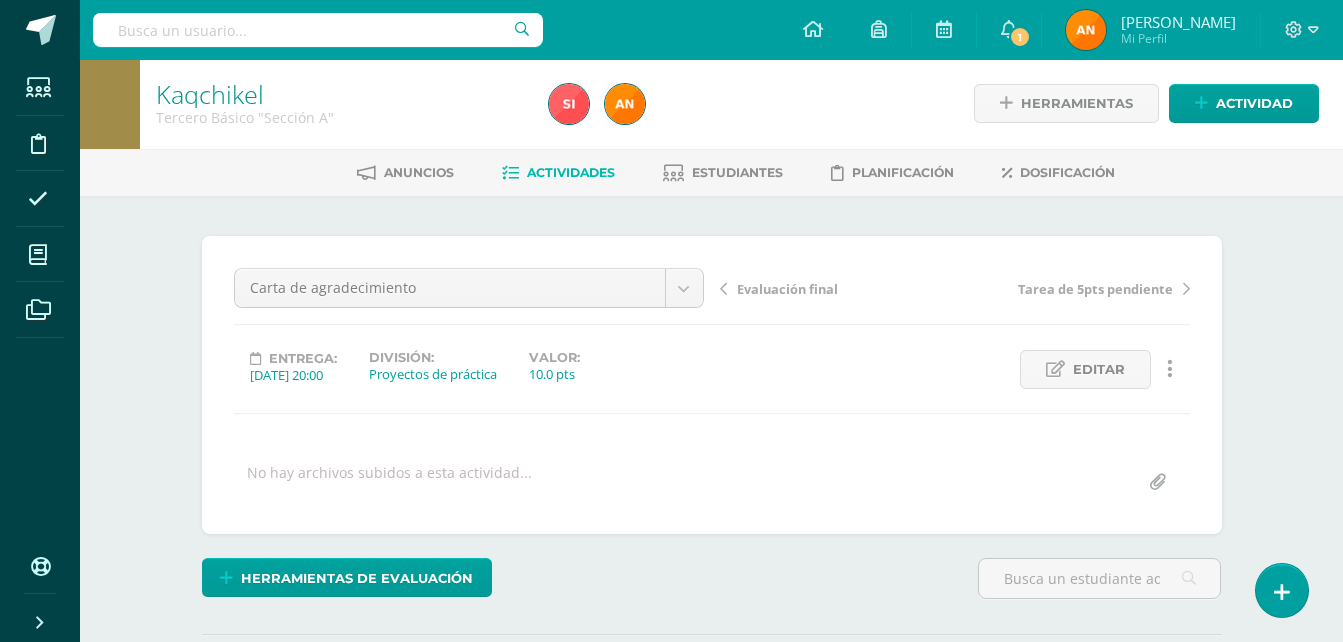 scroll, scrollTop: 3, scrollLeft: 0, axis: vertical 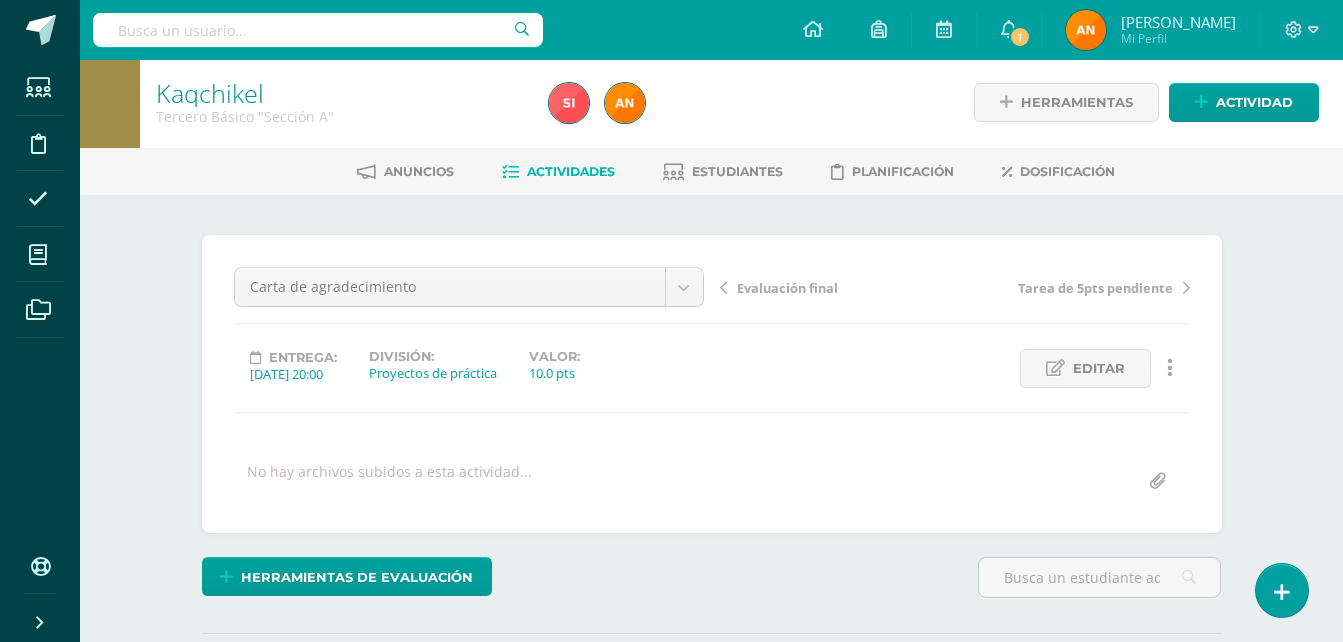 click on "Carta de agradecimiento                             Dramatización Moch'och / Leyenda Evaluación final Carta de agradecimiento Tarea de 5pts pendiente Invitación en Kaqchikel/ Graduación Tercero poema Parcial Evaluación final Tarea de 5pts pendiente Entrega:
2025/06/18 20:00
División:
Proyectos de práctica
Valor:
10.0 pts
Editar
Ocultar
Historial de actividad
Eliminar
Historial de actividad" at bounding box center [712, 384] 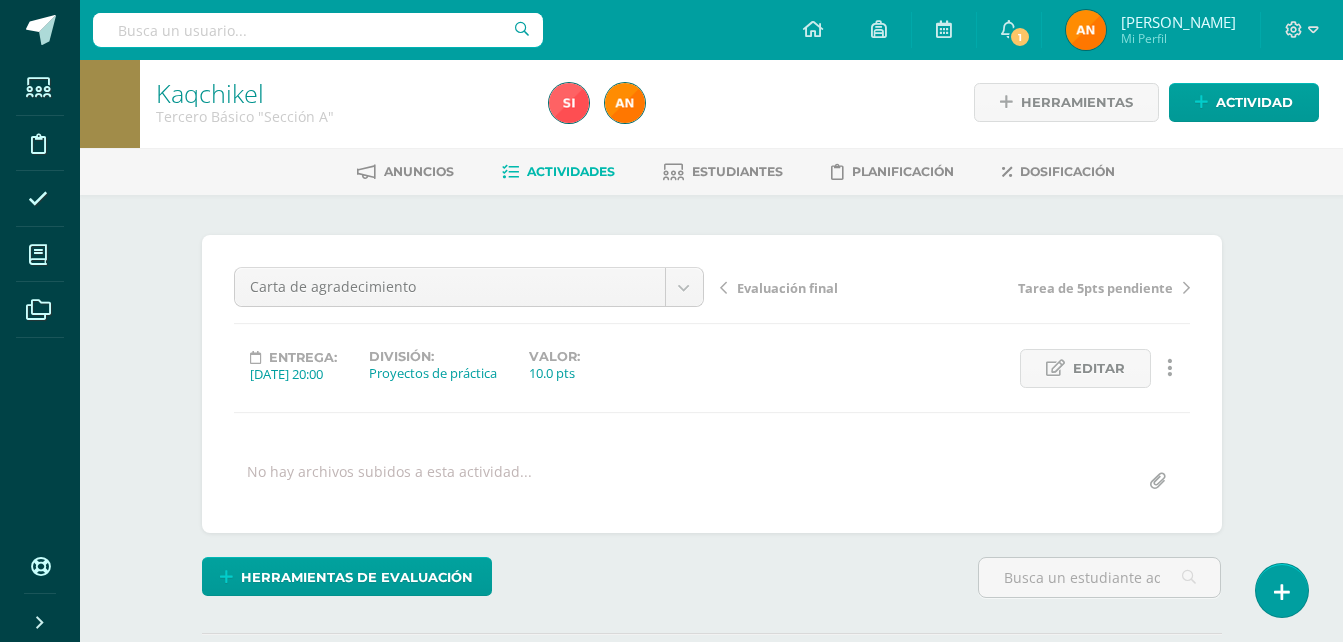 click on "Carta de agradecimiento                             Dramatización Moch'och / Leyenda Evaluación final Carta de agradecimiento Tarea de 5pts pendiente Invitación en Kaqchikel/ Graduación Tercero poema Parcial Evaluación final Tarea de 5pts pendiente Entrega:
2025/06/18 20:00
División:
Proyectos de práctica
Valor:
10.0 pts
Editar
Ocultar
Historial de actividad
Eliminar
Historial de actividad" at bounding box center [712, 384] 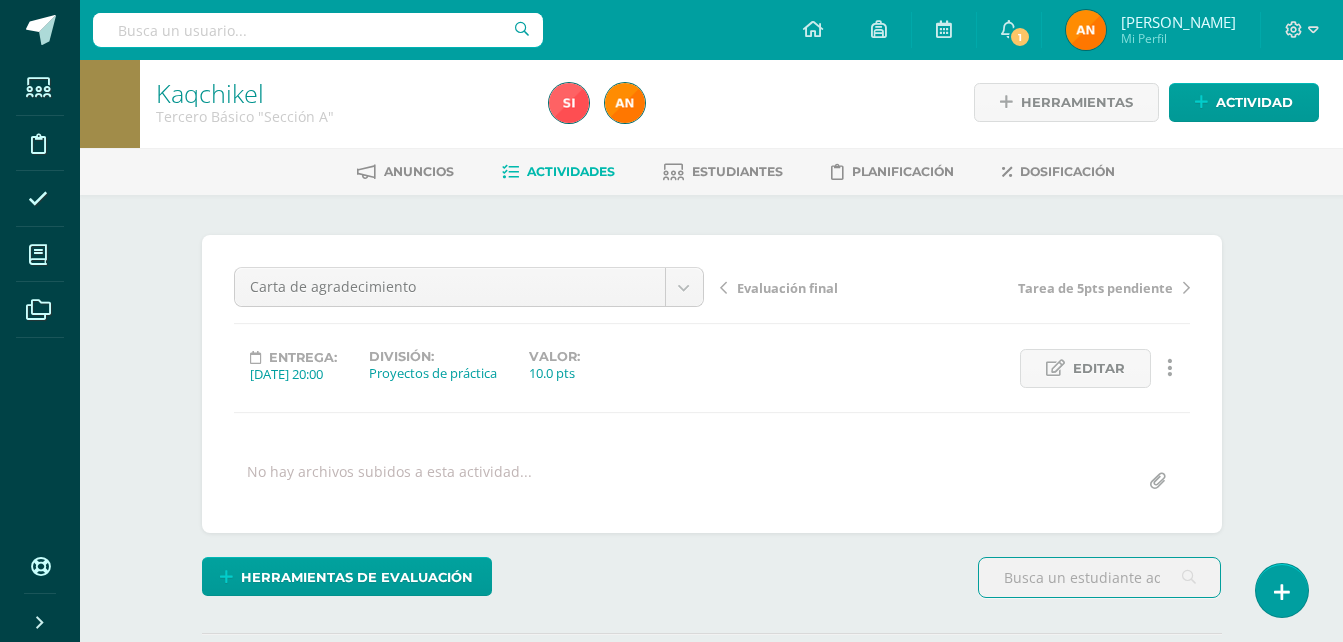 drag, startPoint x: 1006, startPoint y: 551, endPoint x: 1073, endPoint y: 569, distance: 69.375786 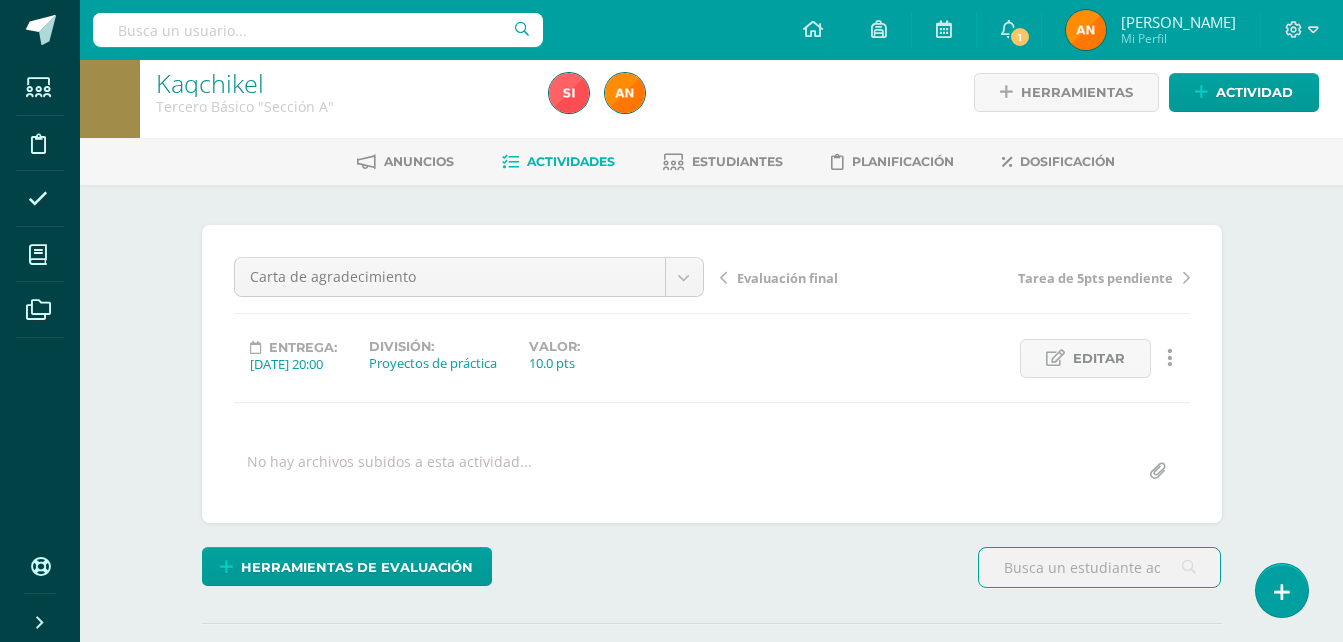scroll, scrollTop: 14, scrollLeft: 0, axis: vertical 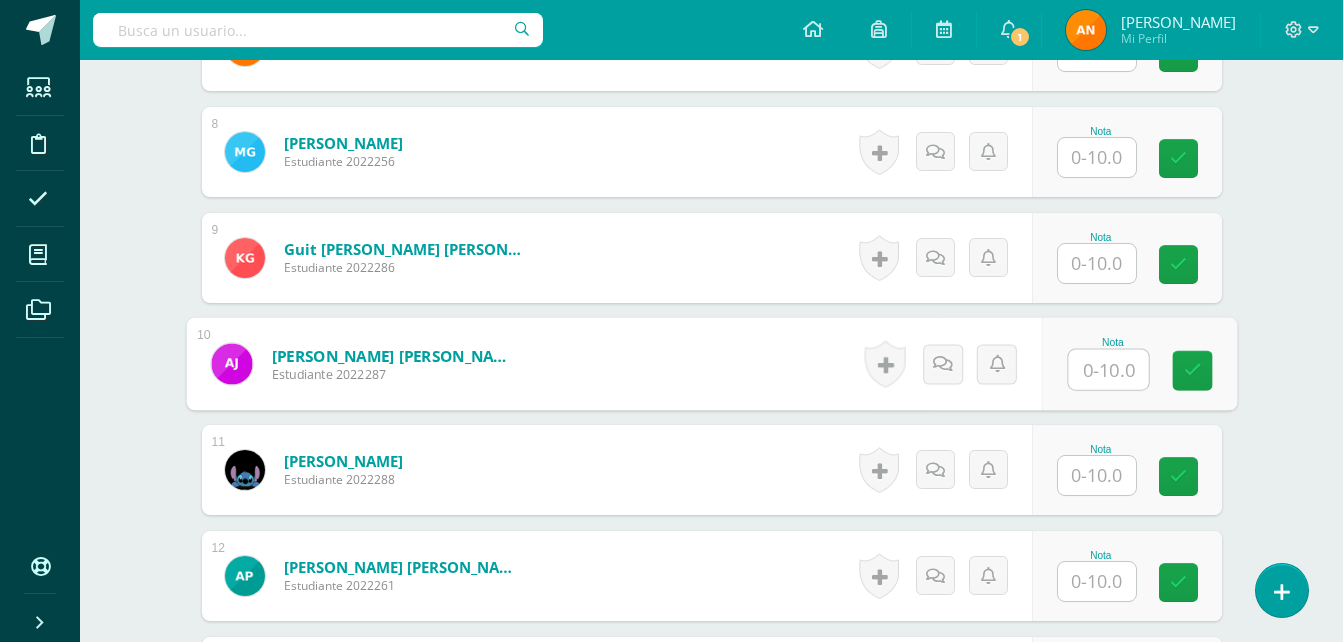 click at bounding box center (1108, 370) 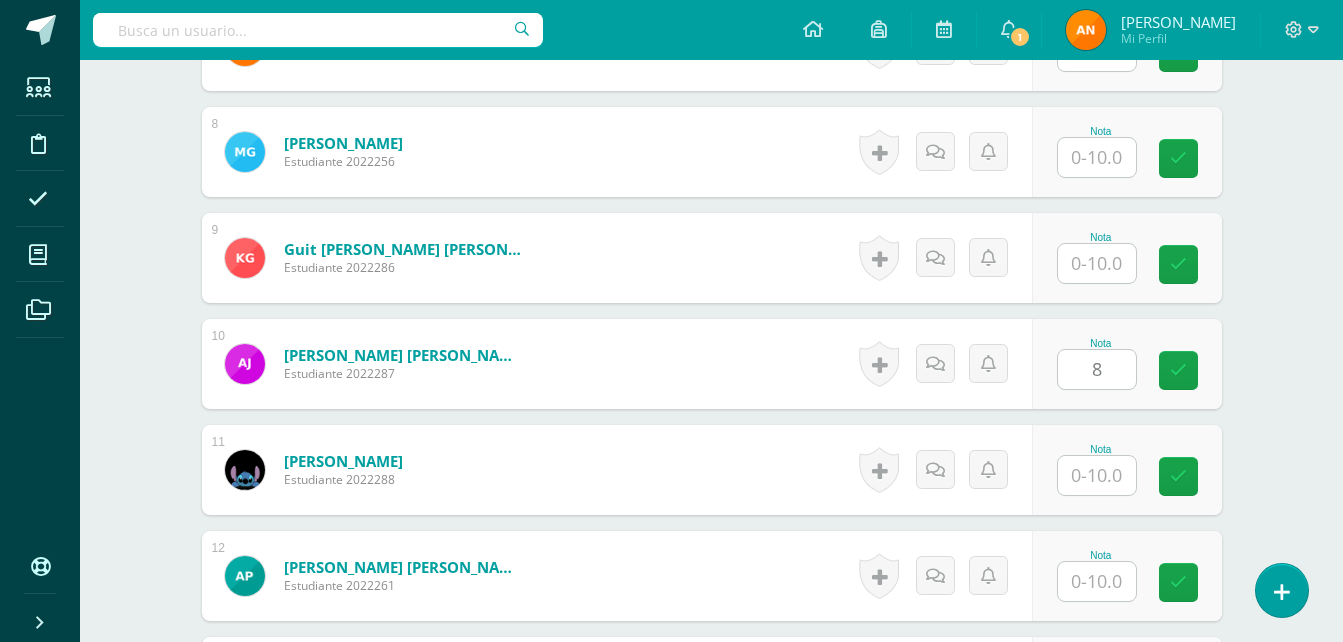 click on "Nota
8" at bounding box center (1127, 364) 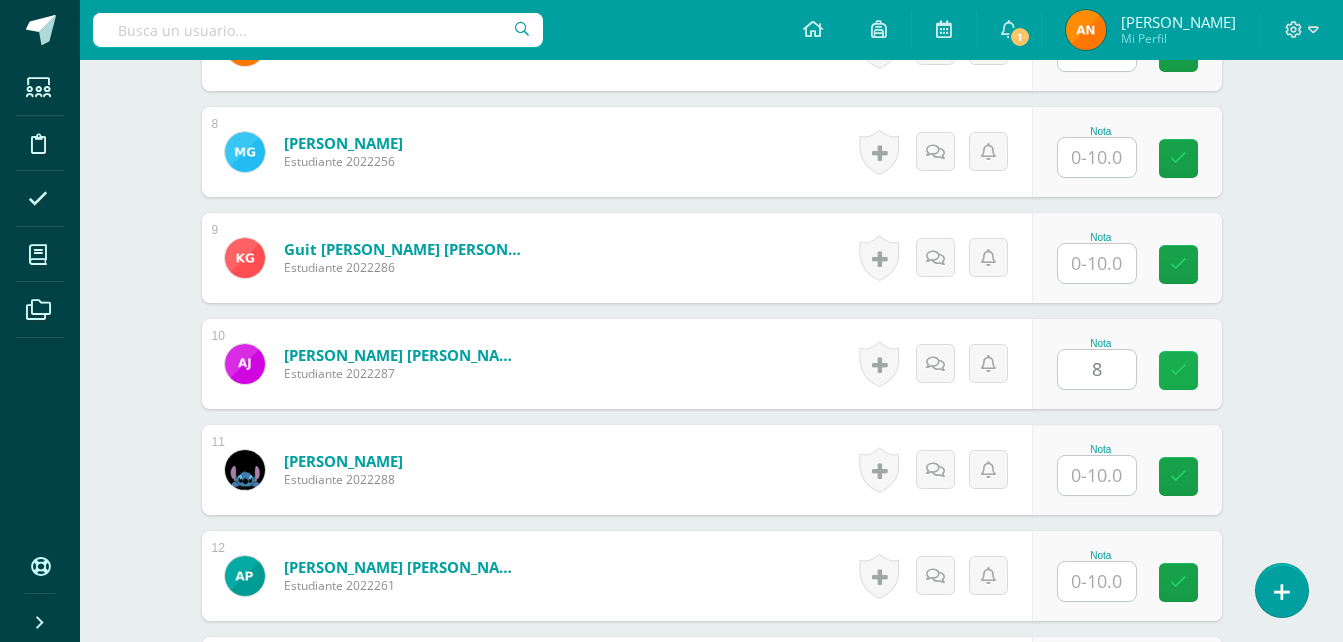 click at bounding box center (1178, 370) 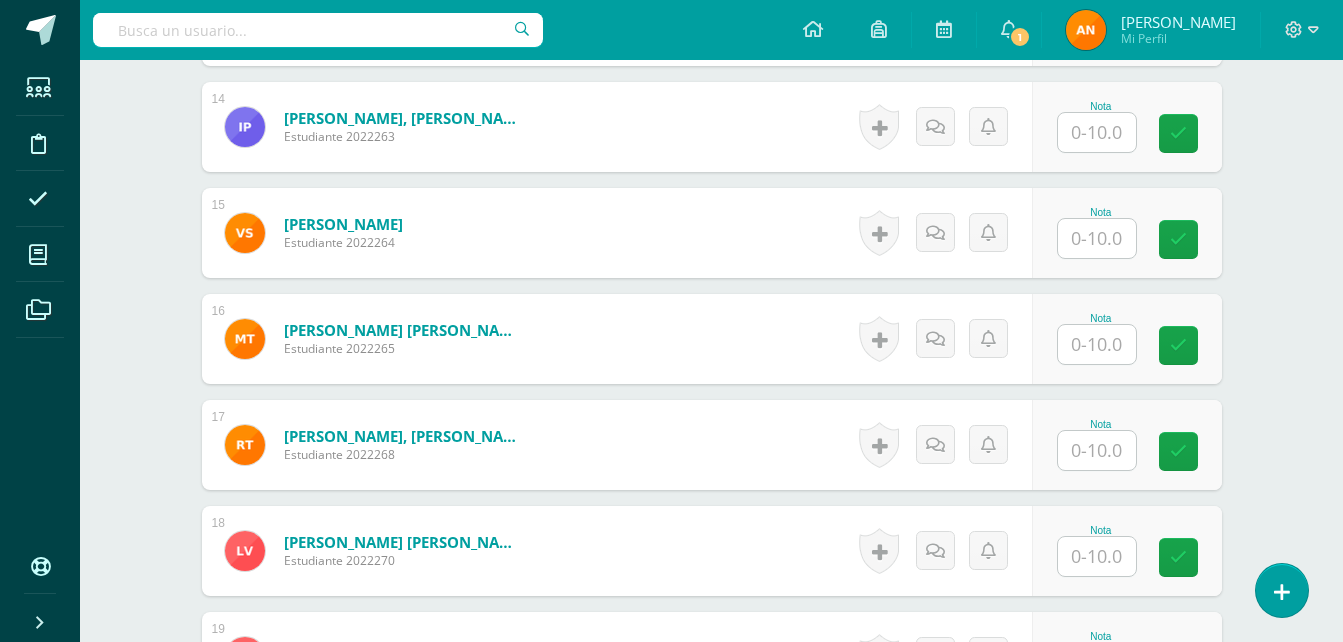 scroll, scrollTop: 2094, scrollLeft: 0, axis: vertical 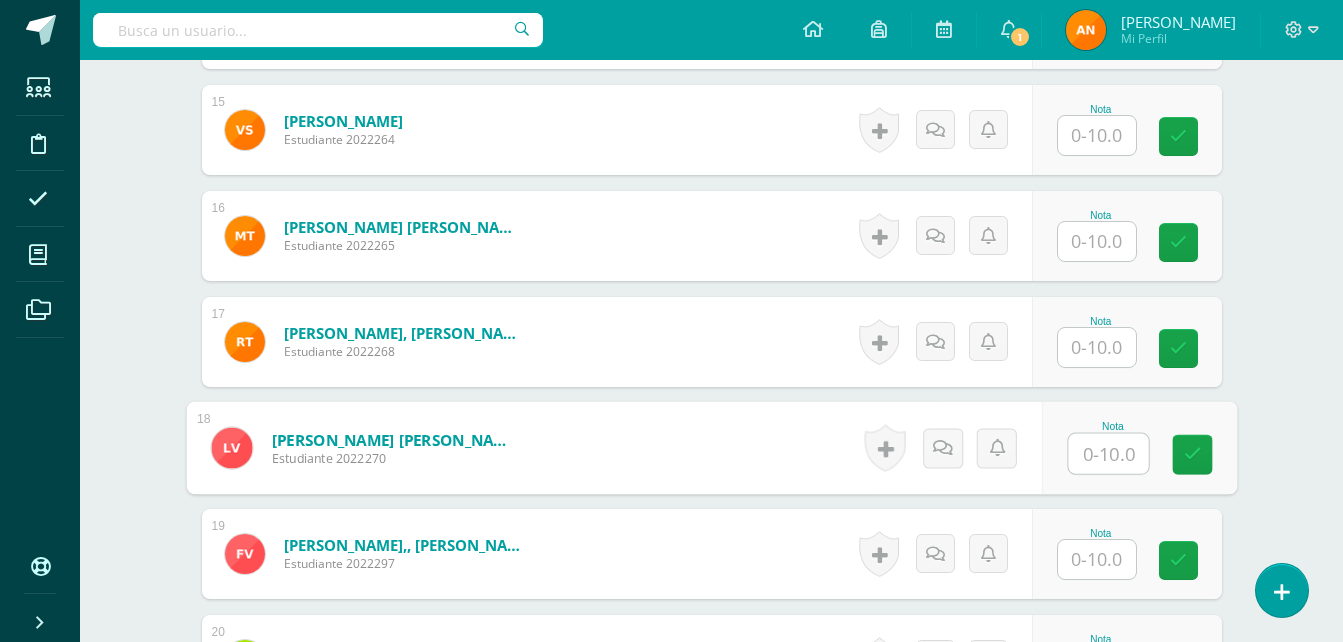 click at bounding box center (1108, 454) 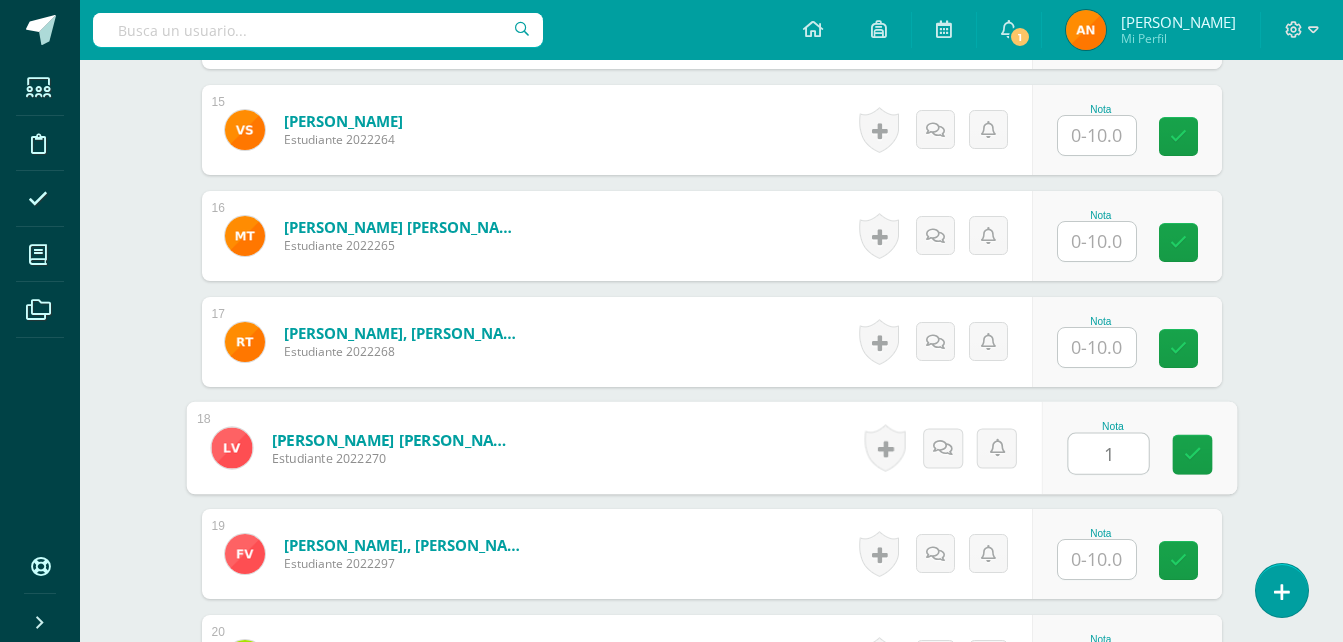 type on "10" 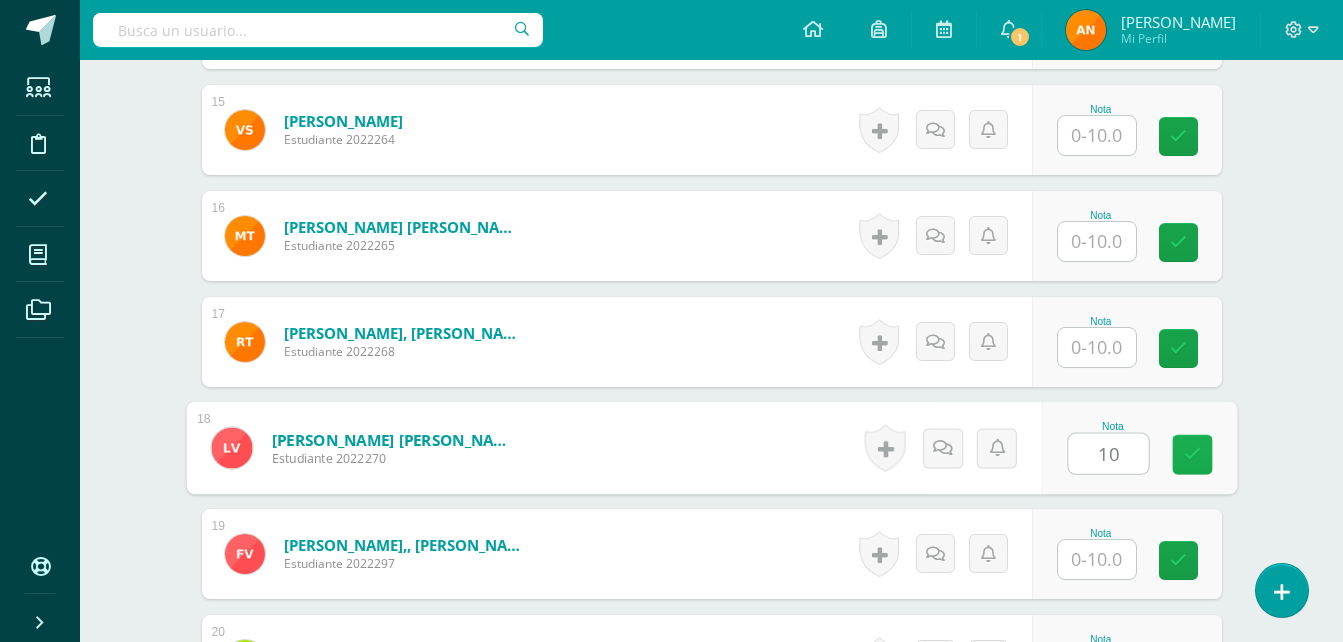 click at bounding box center (1192, 455) 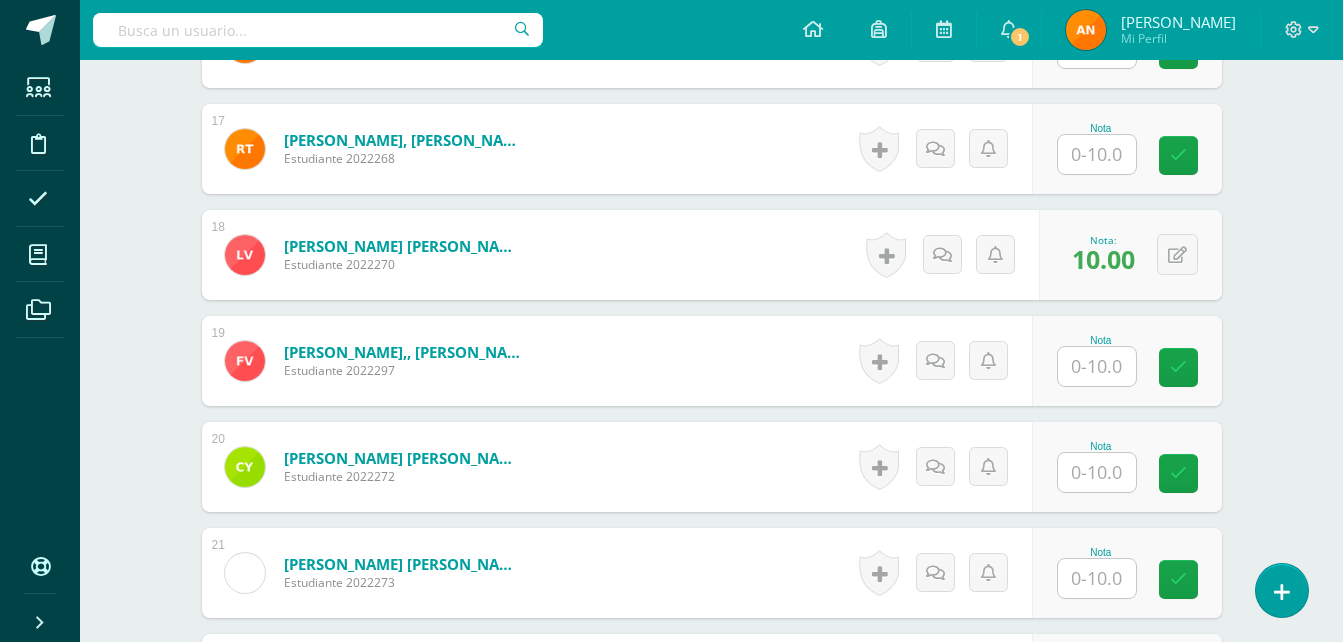 scroll, scrollTop: 2293, scrollLeft: 0, axis: vertical 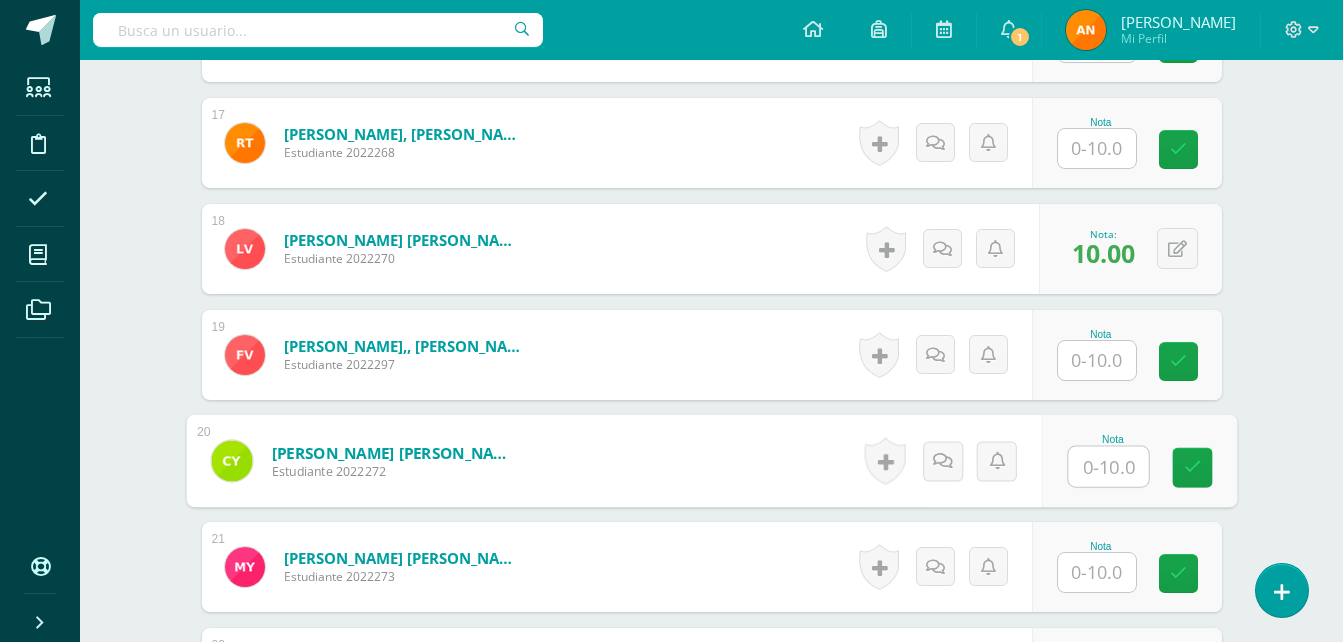 click at bounding box center [1108, 467] 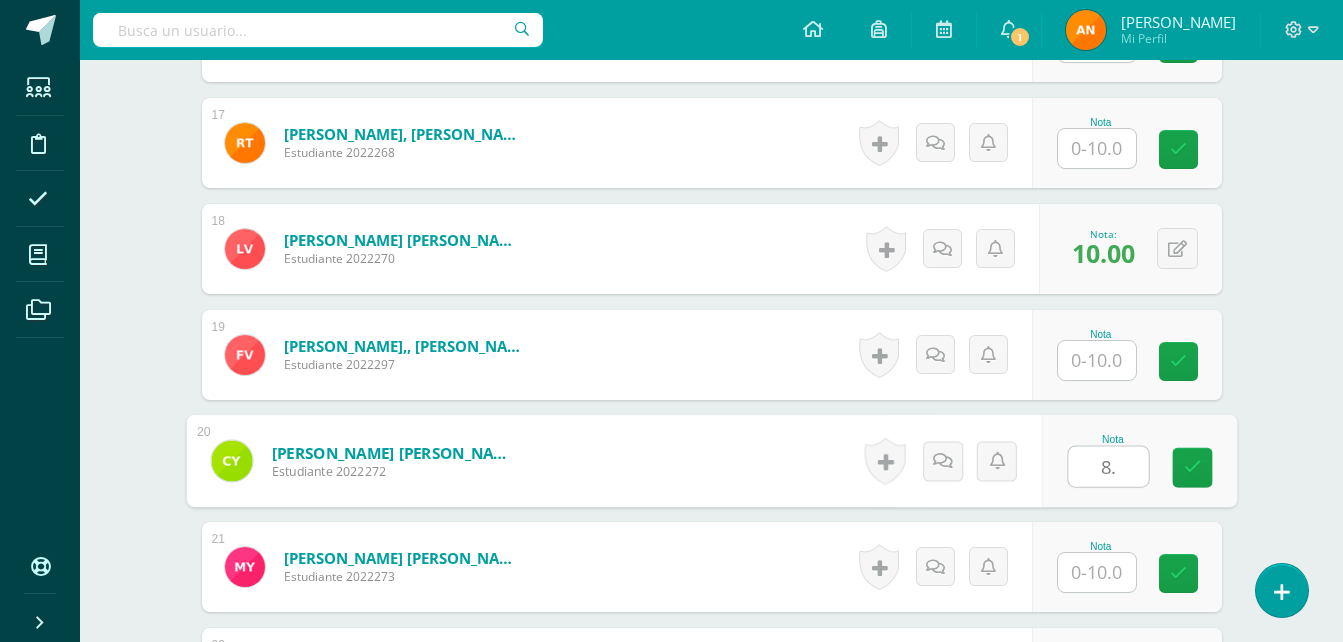 type on "8.5" 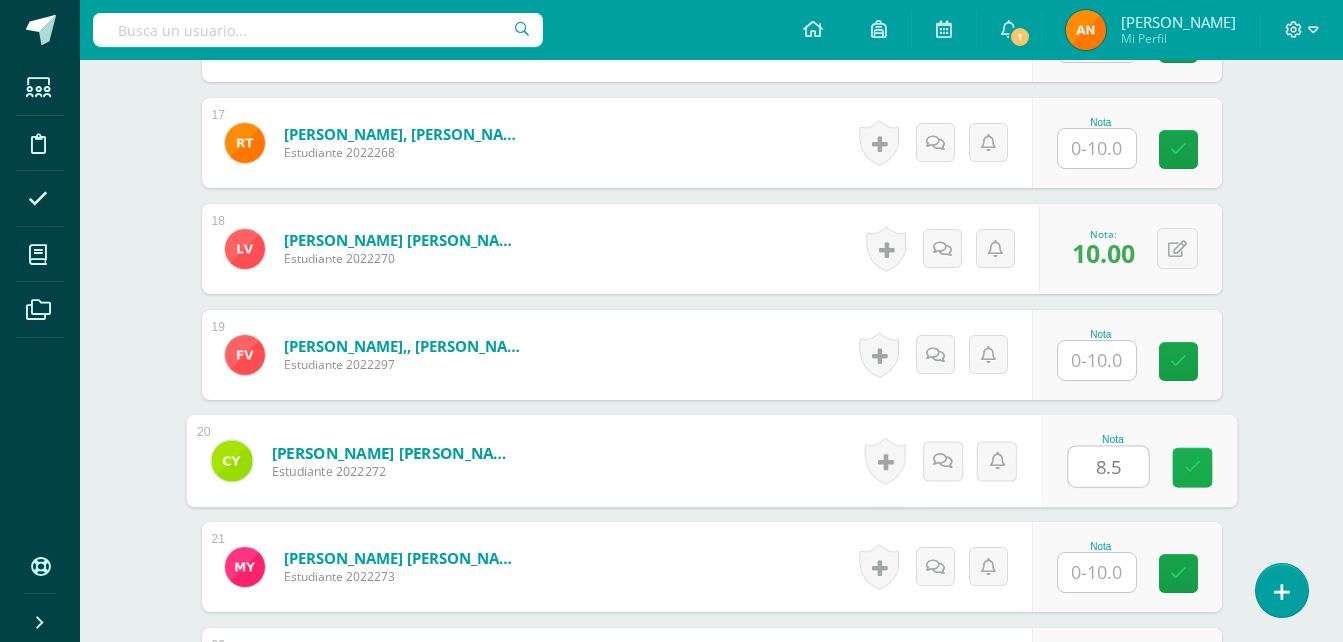 click at bounding box center [1192, 467] 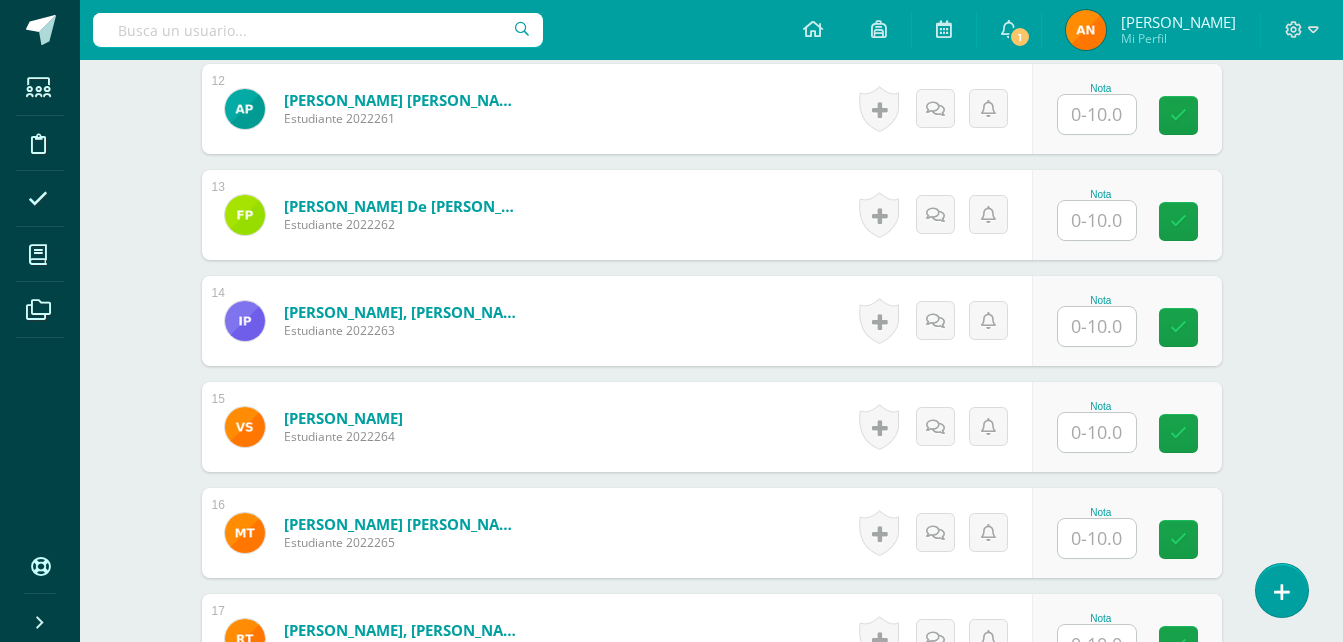 scroll, scrollTop: 1775, scrollLeft: 0, axis: vertical 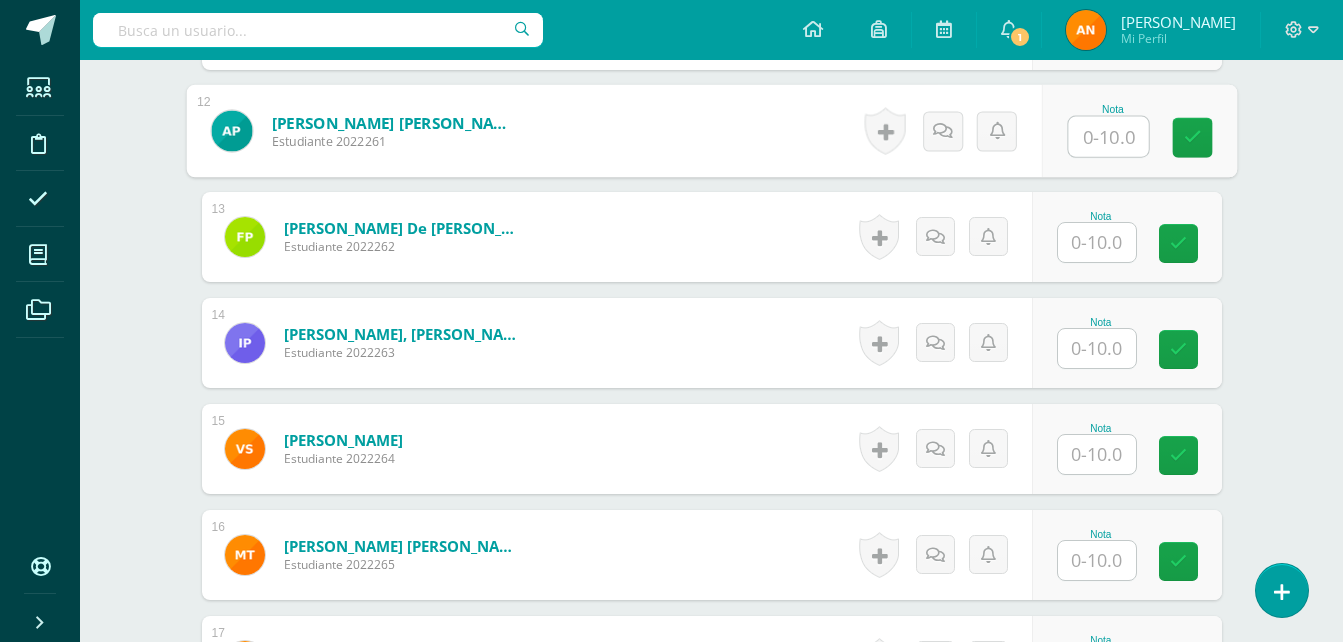 click at bounding box center (1108, 137) 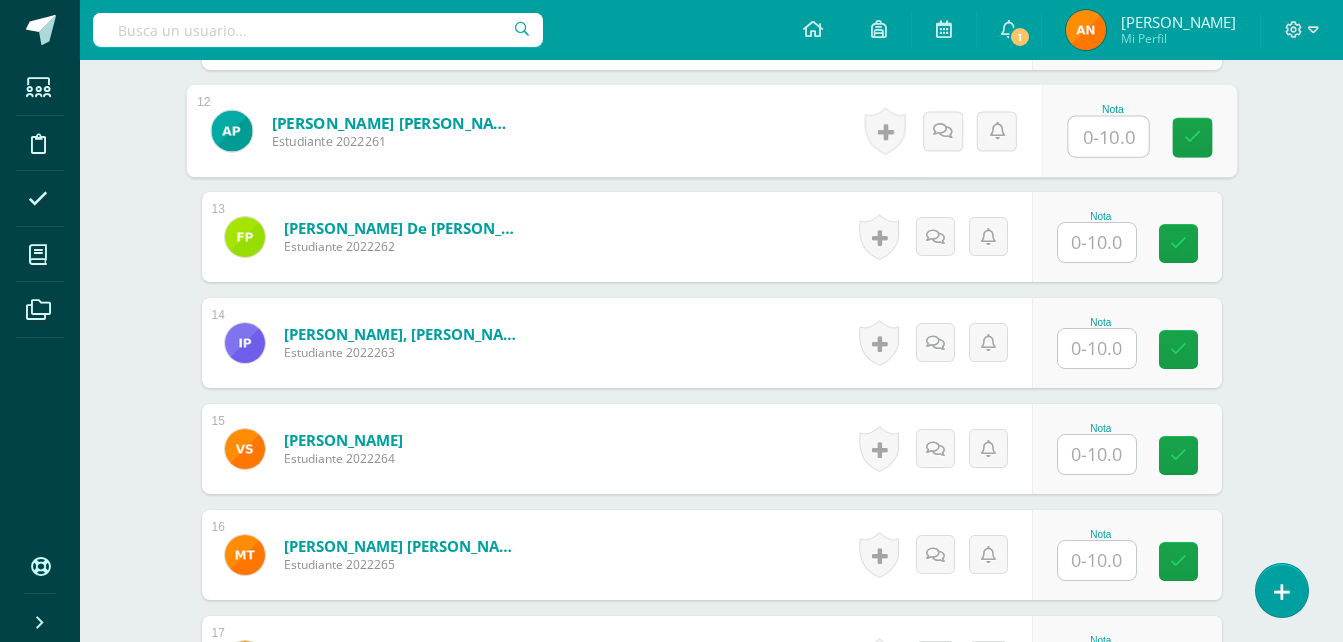 type on "9" 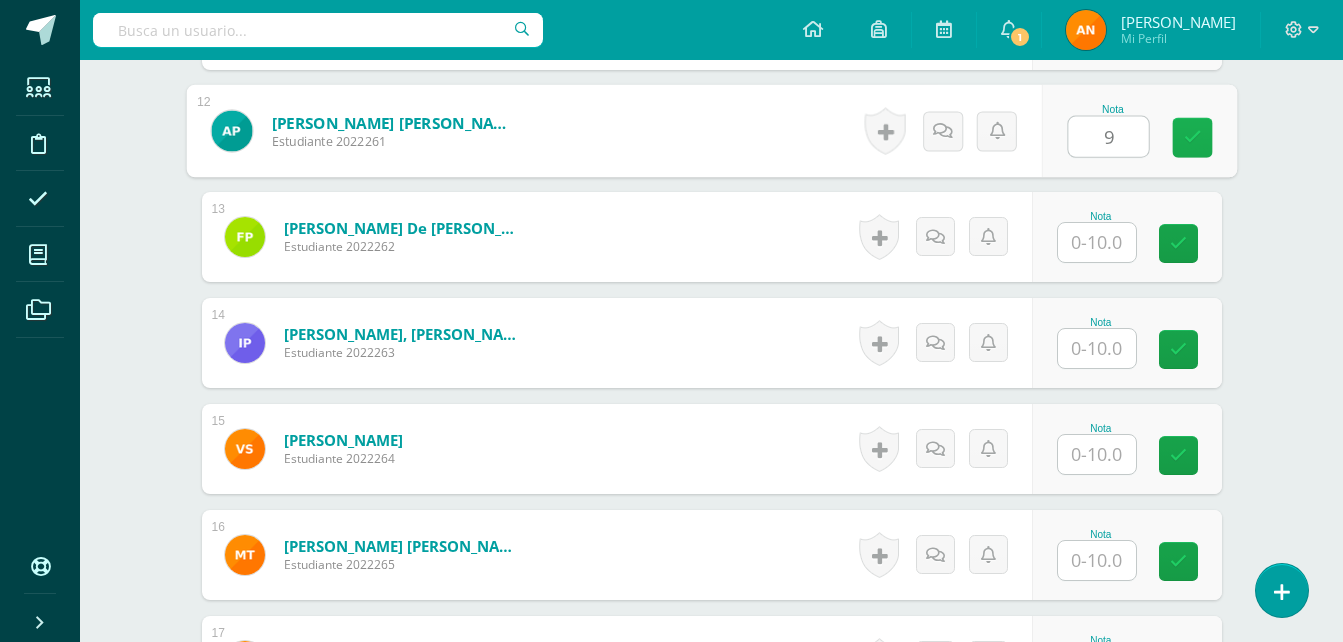 click at bounding box center [1192, 138] 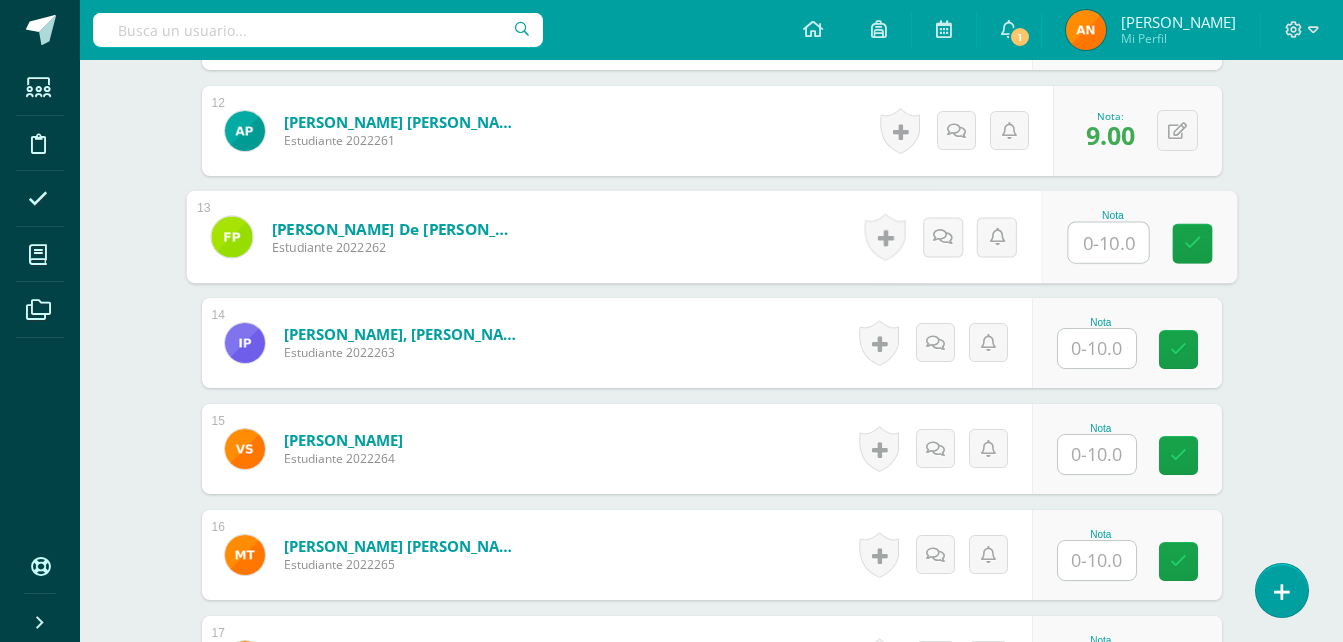 click at bounding box center [1108, 243] 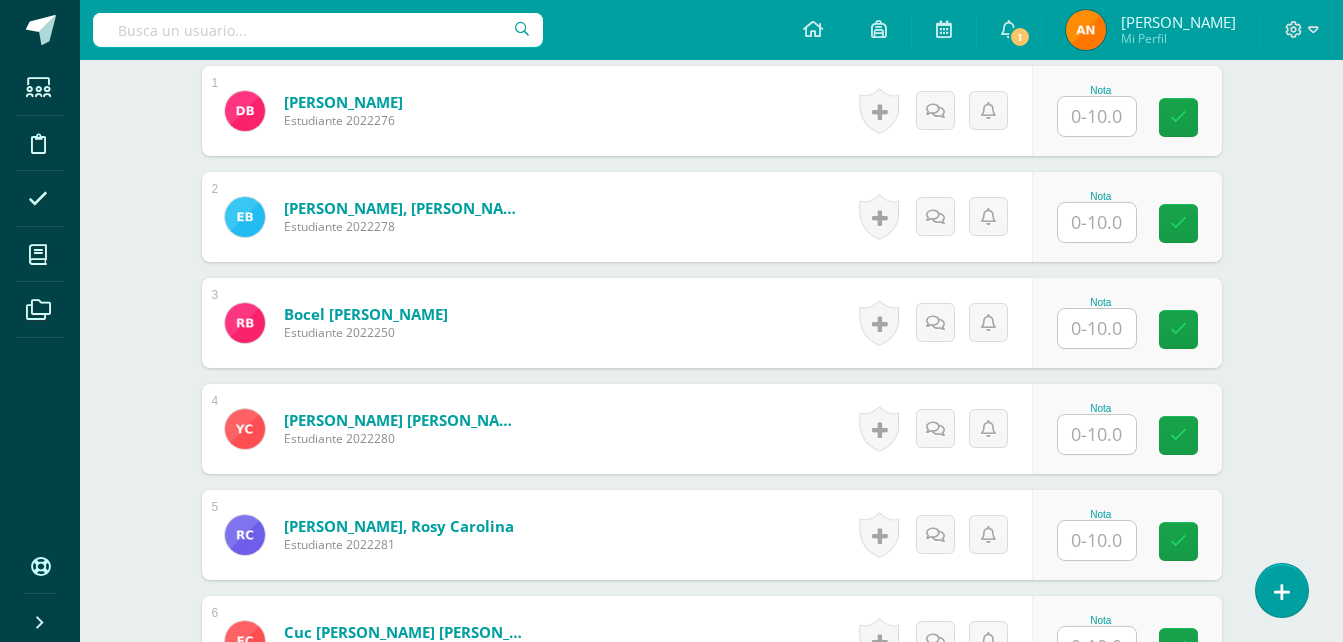 scroll, scrollTop: 487, scrollLeft: 0, axis: vertical 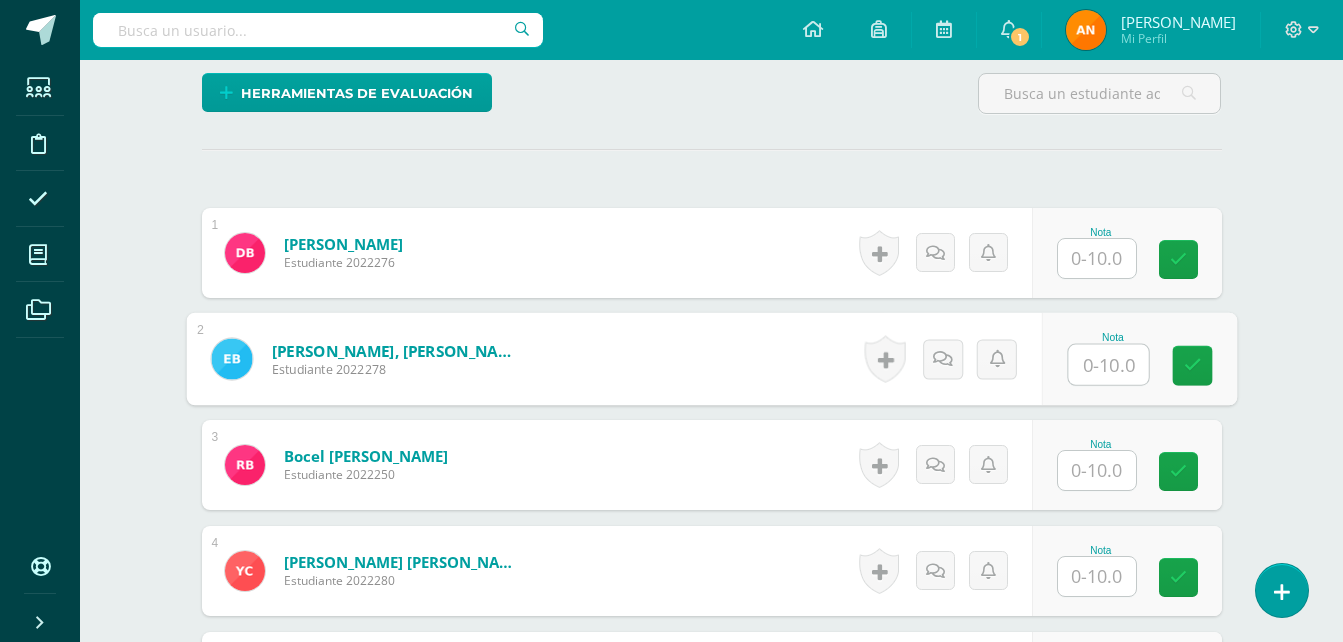 click at bounding box center (1108, 365) 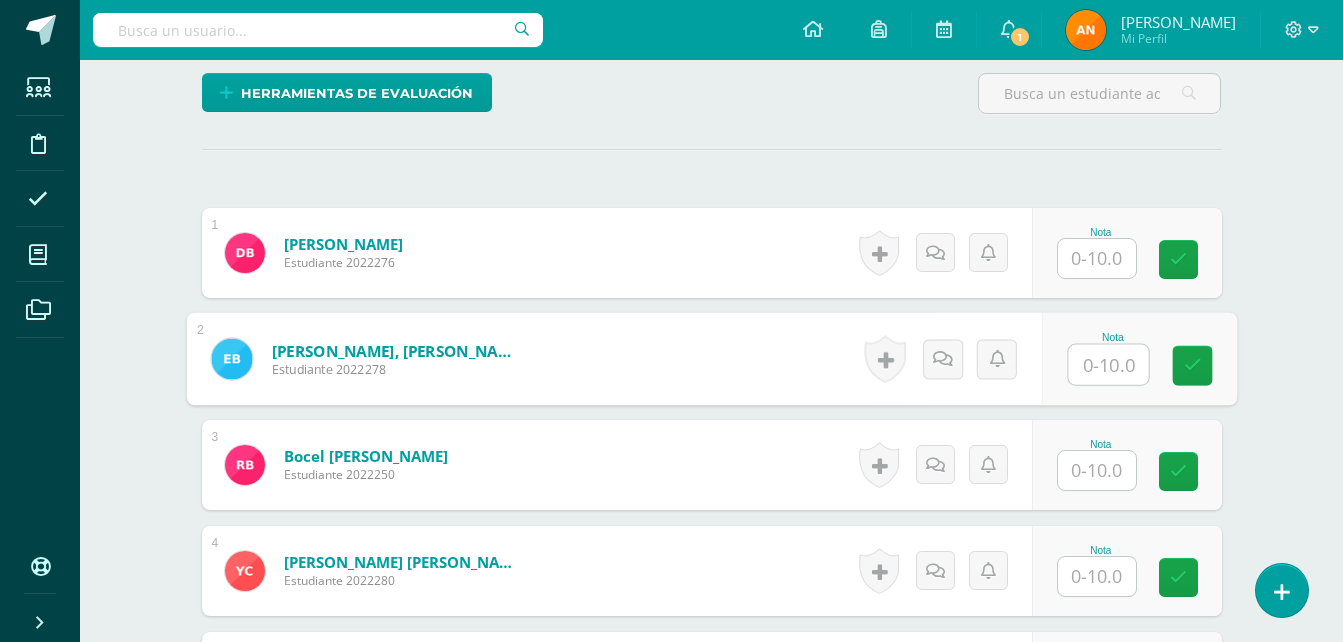 type on "9" 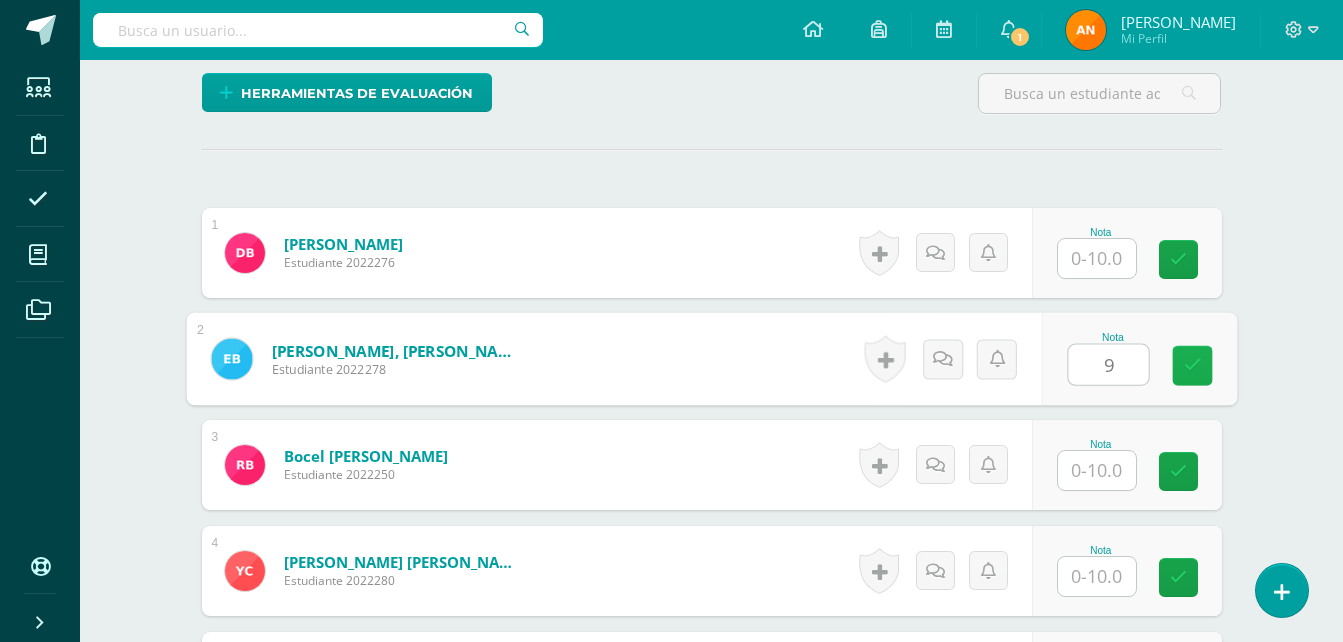 click at bounding box center (1192, 365) 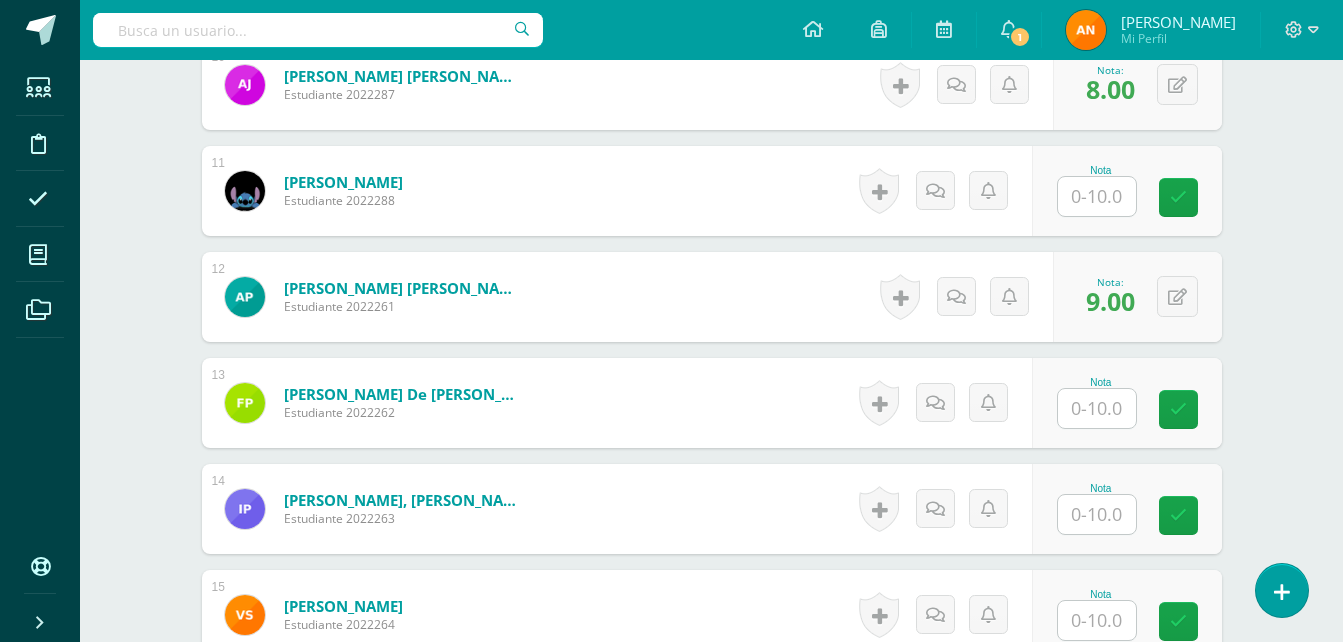 scroll, scrollTop: 1661, scrollLeft: 0, axis: vertical 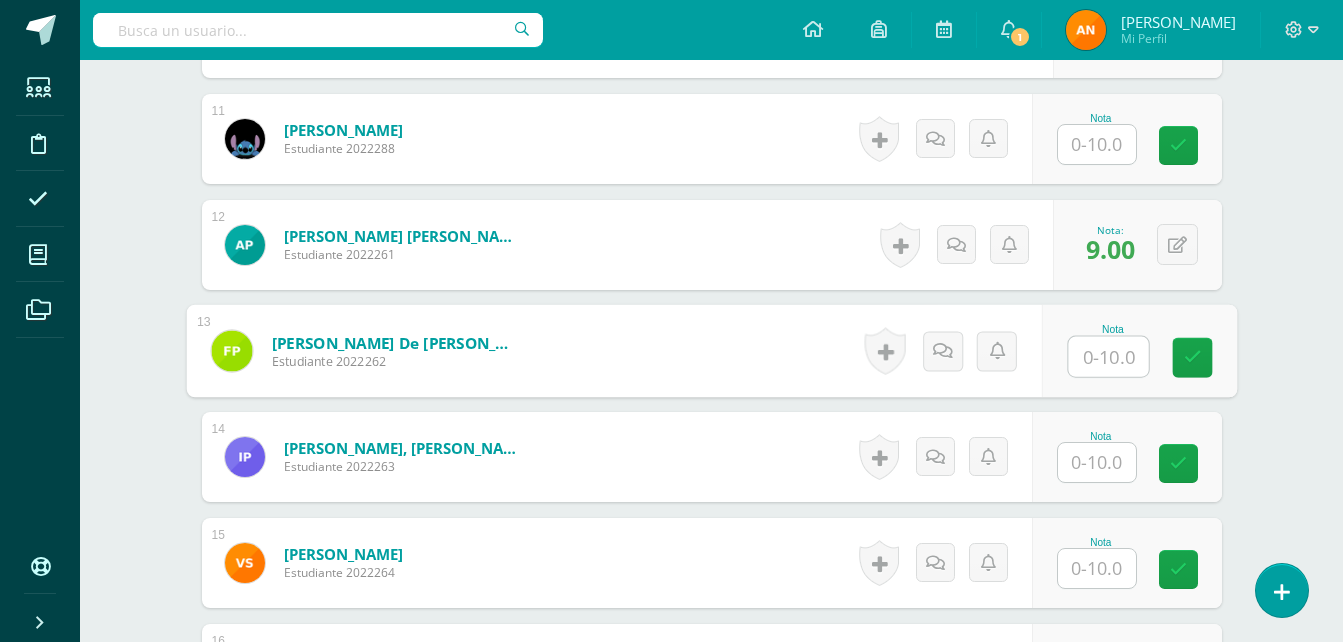 click at bounding box center [1108, 357] 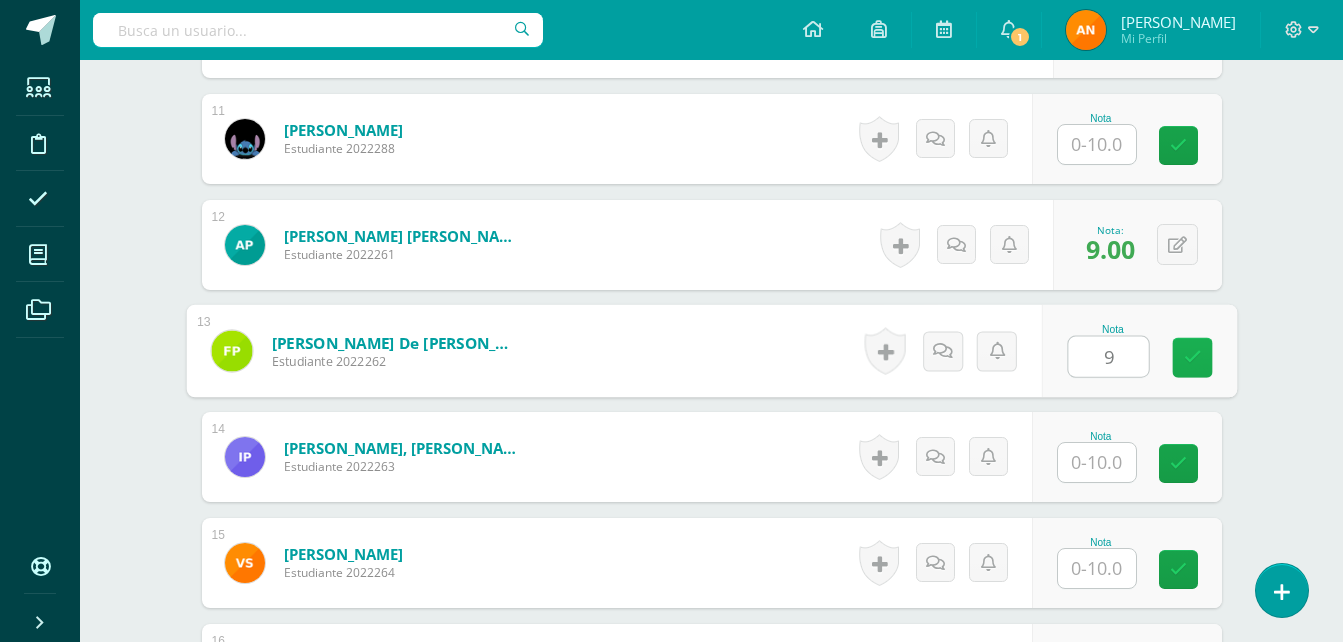 click at bounding box center [1192, 357] 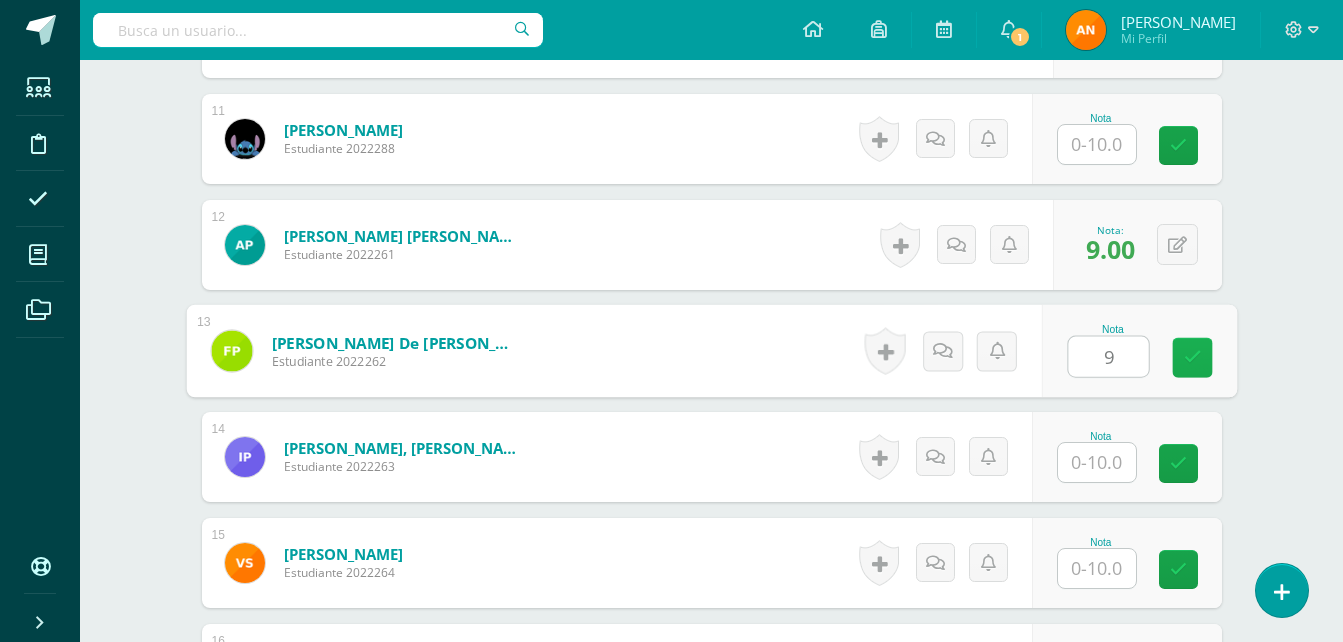 click at bounding box center (1192, 358) 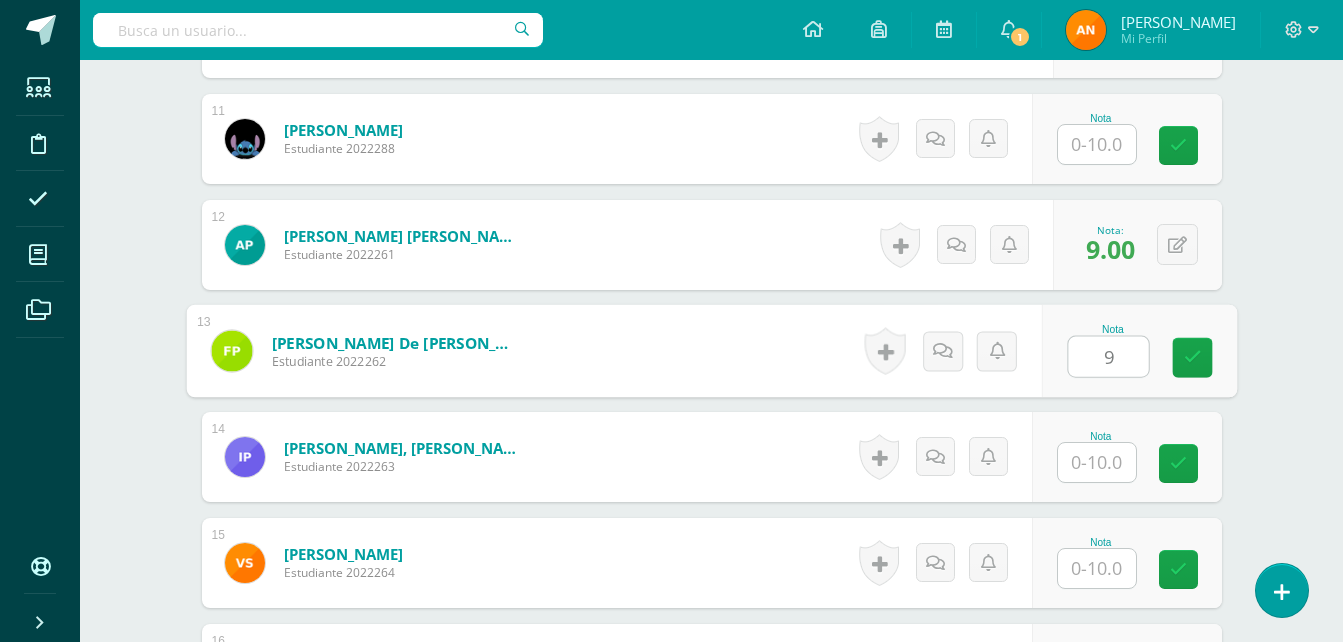 type on "9" 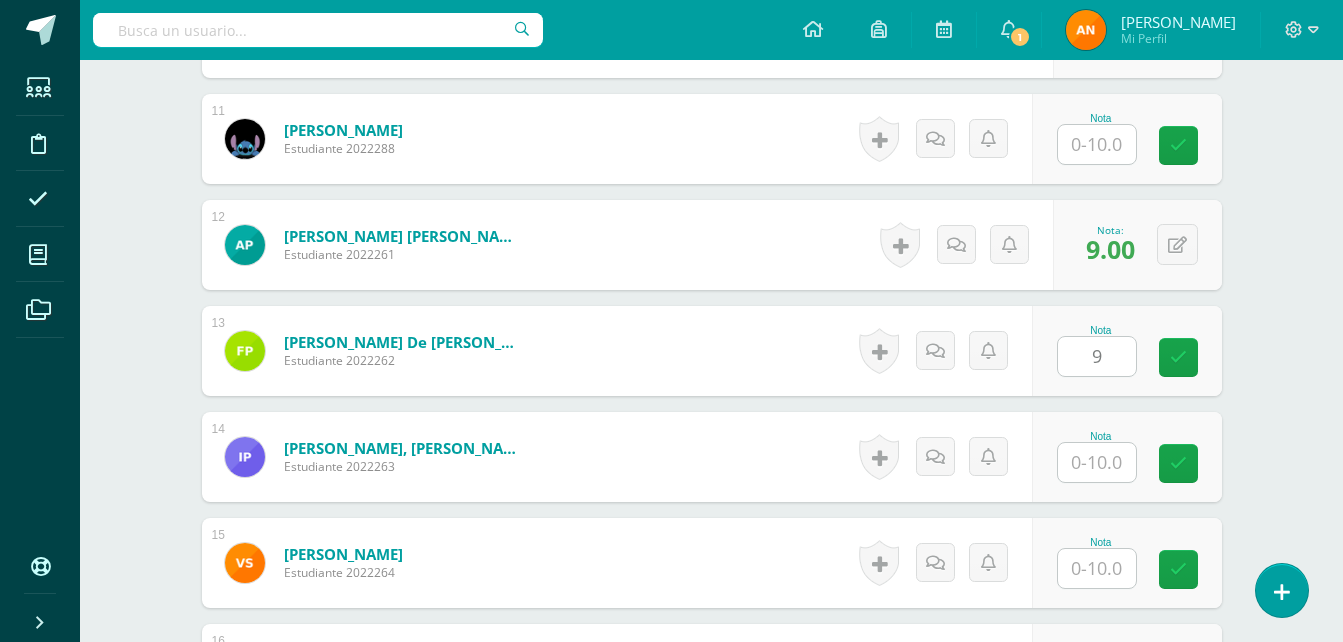 click on "Kaqchikel
Tercero Básico "Sección A"
Herramientas
Detalle de asistencias
Actividad
Anuncios
Actividades
Estudiantes
Planificación
Dosificación
¿Estás seguro que quieres  eliminar  esta actividad?
Esto borrará la actividad y cualquier nota que hayas registrado
permanentemente. Esta acción no se puede revertir. Cancelar Eliminar
Administración de escalas de valoración
escala de valoración
Aún no has creado una escala de valoración.
Cancelar Agregar nueva escala de valoración: Agrega una división a la escala de valoración" at bounding box center [711, -11] 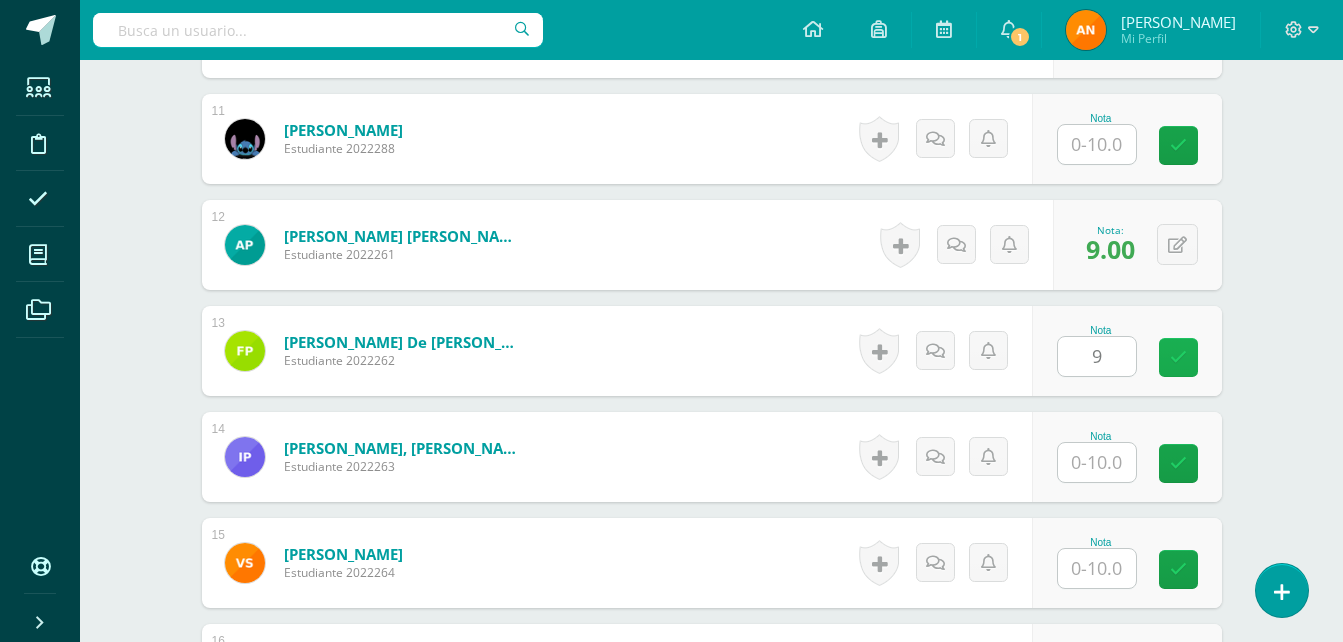 click at bounding box center [1178, 357] 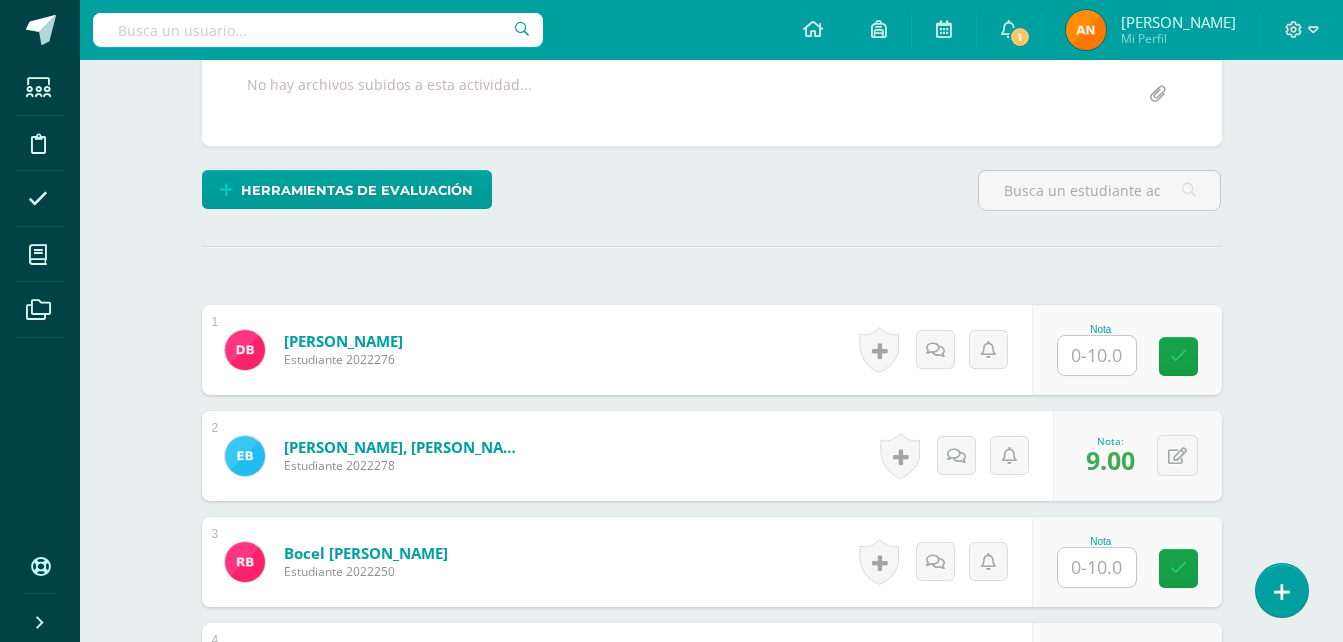 scroll, scrollTop: 401, scrollLeft: 0, axis: vertical 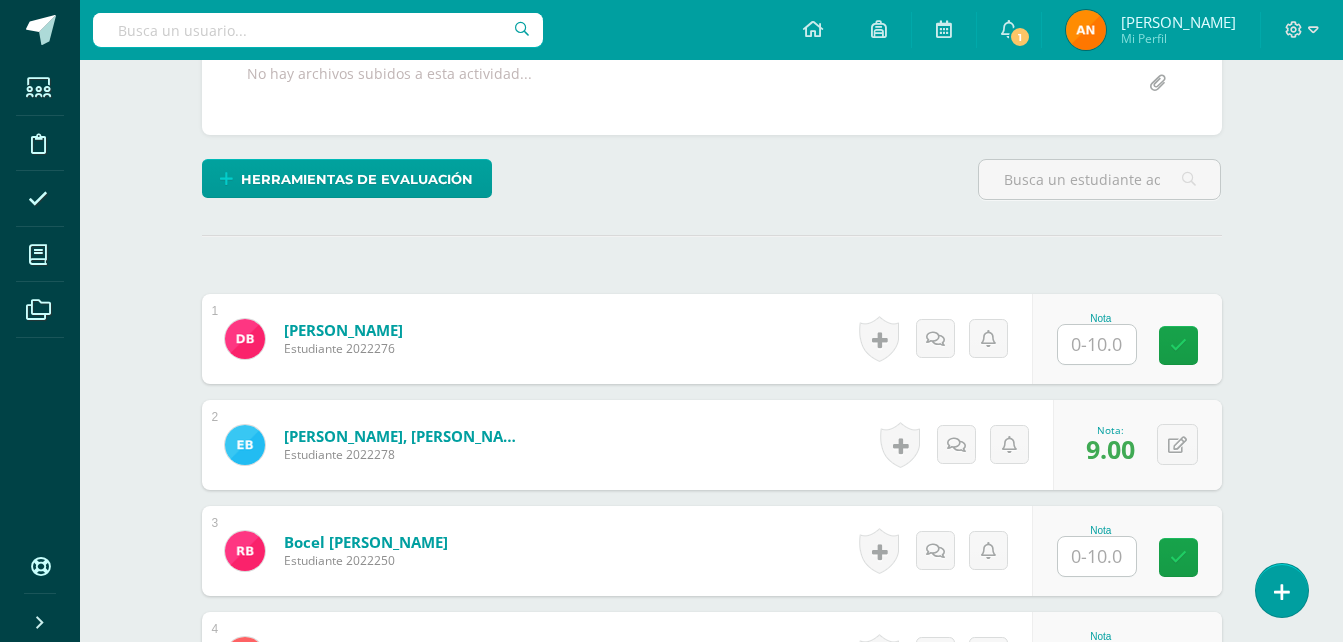 click at bounding box center (1097, 344) 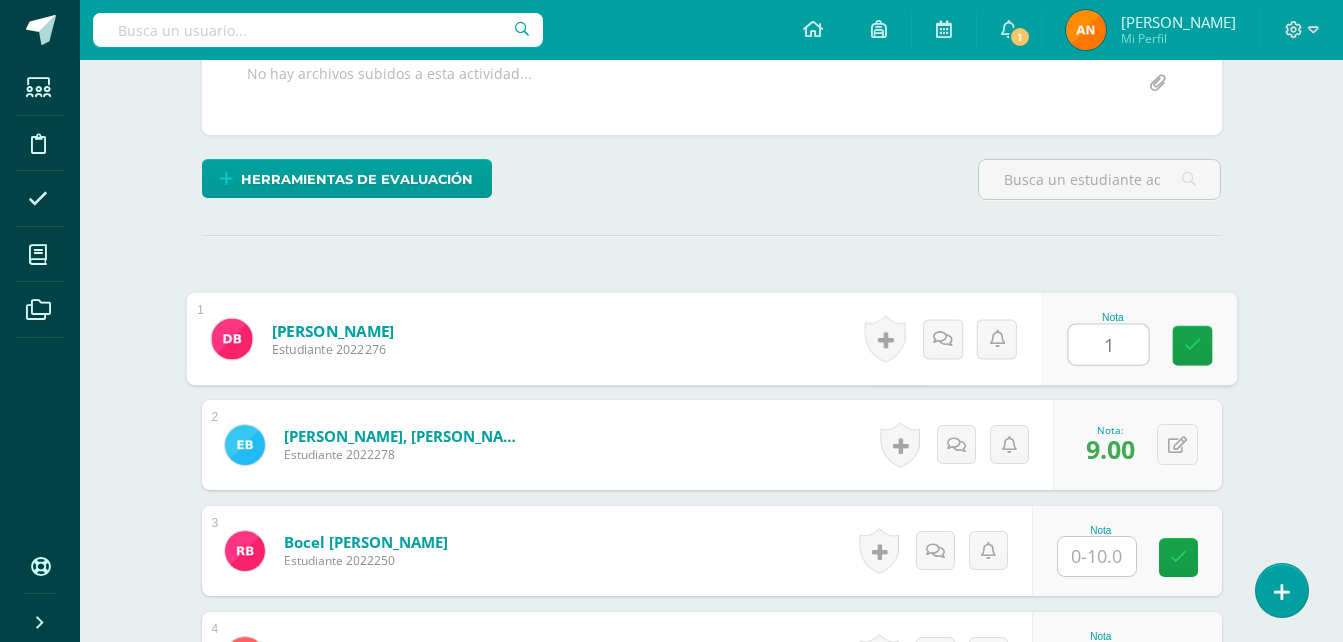 type on "10" 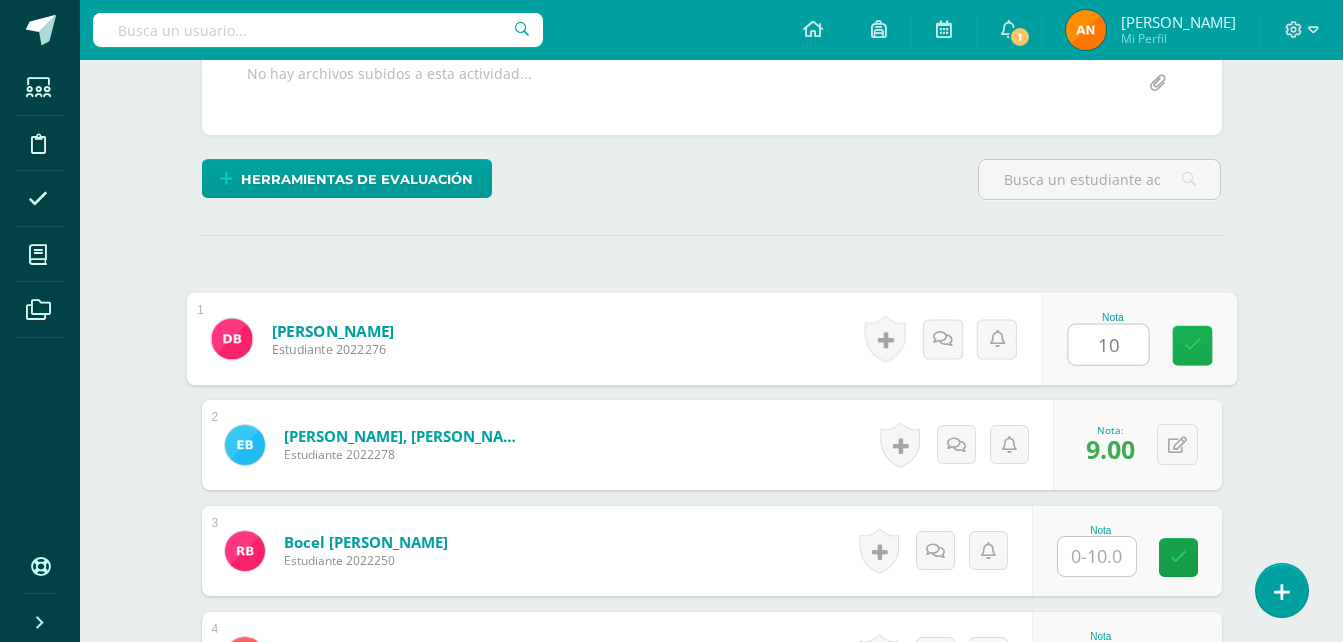 click at bounding box center (1192, 345) 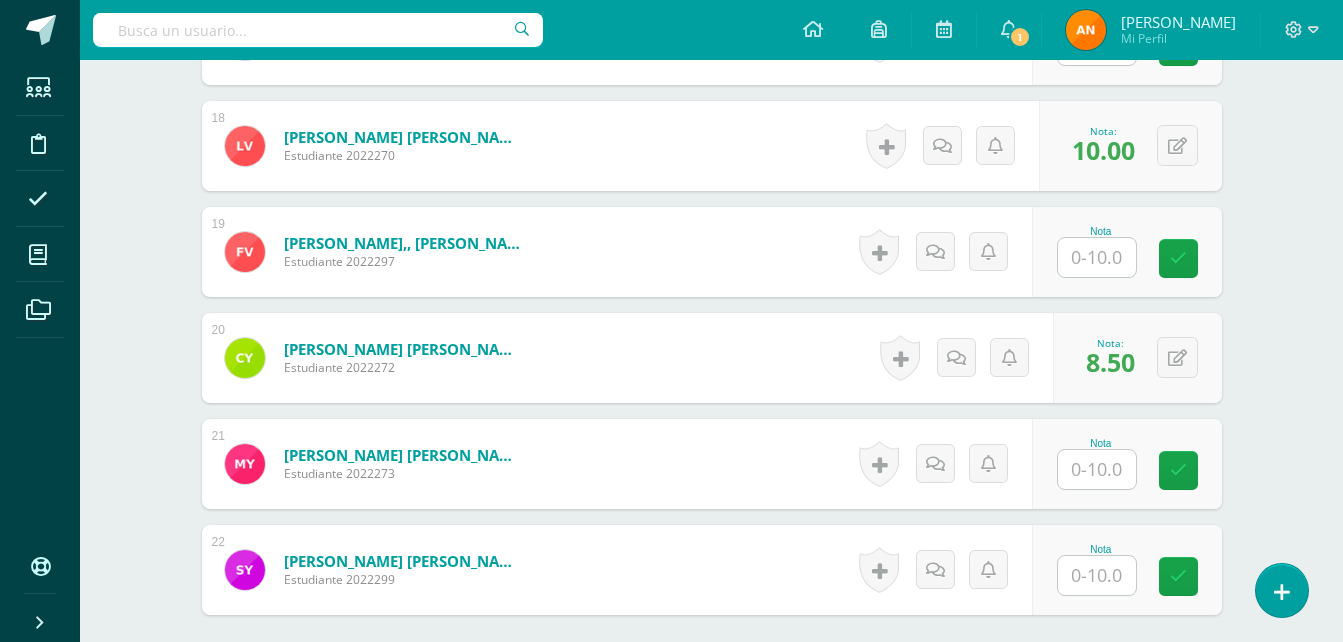 scroll, scrollTop: 2418, scrollLeft: 0, axis: vertical 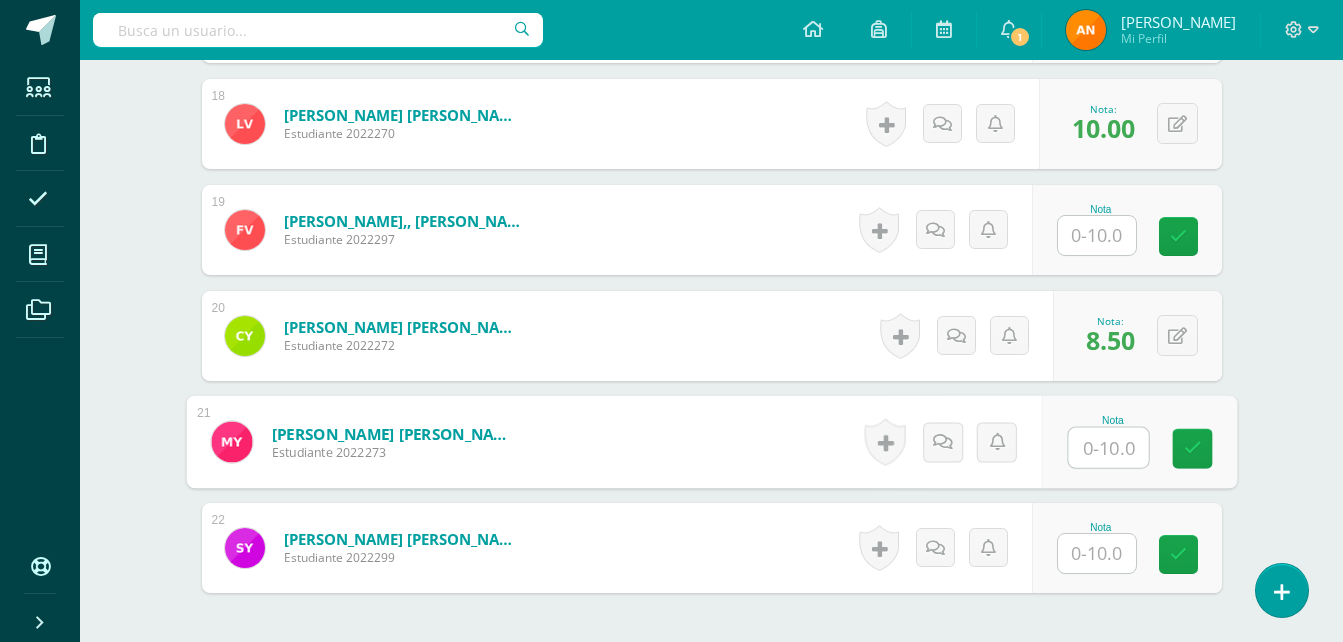 click at bounding box center (1108, 448) 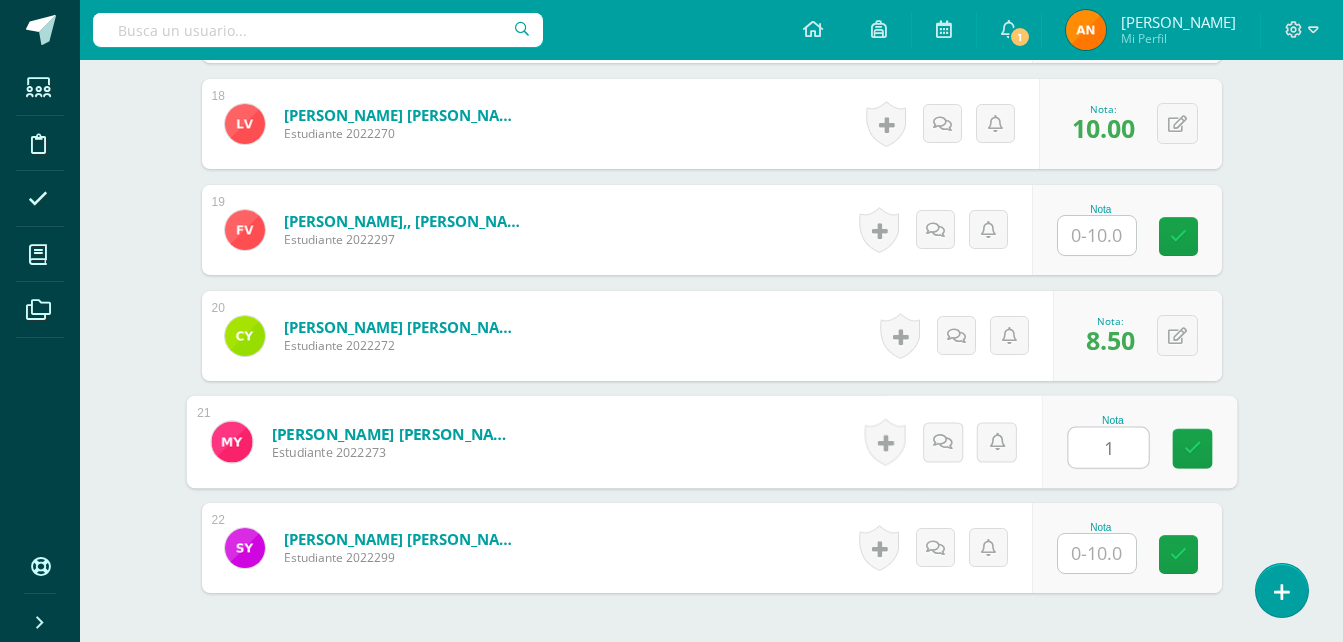 type on "10" 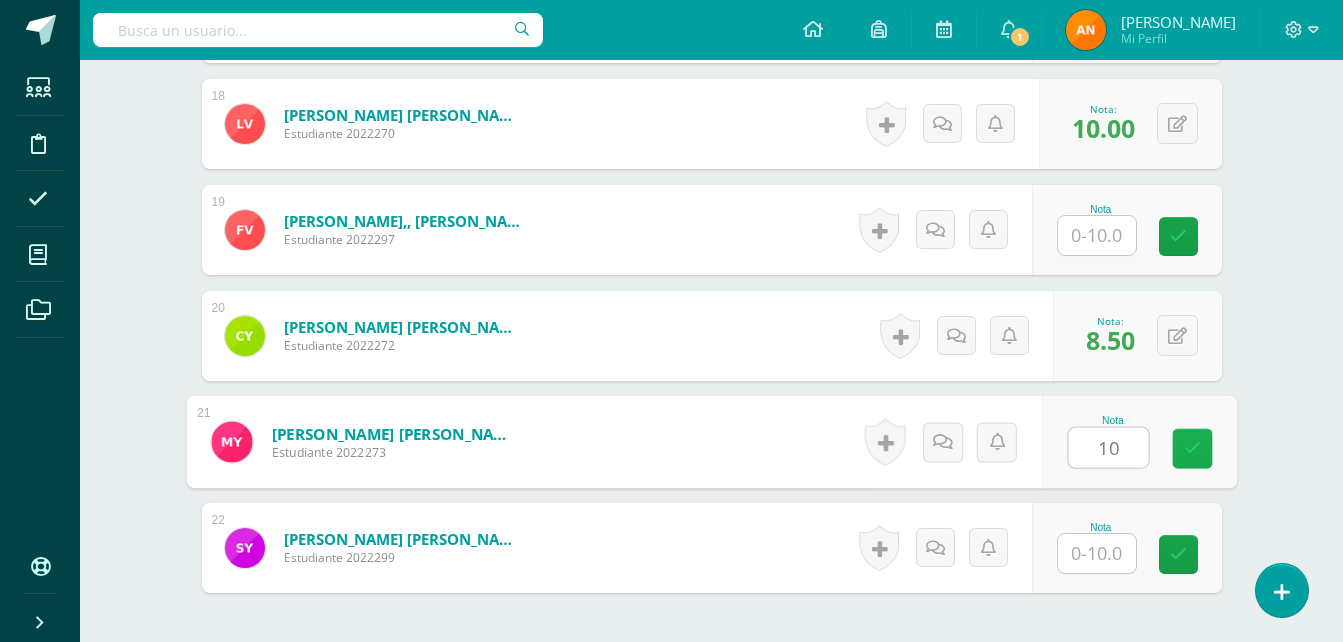 click at bounding box center (1192, 448) 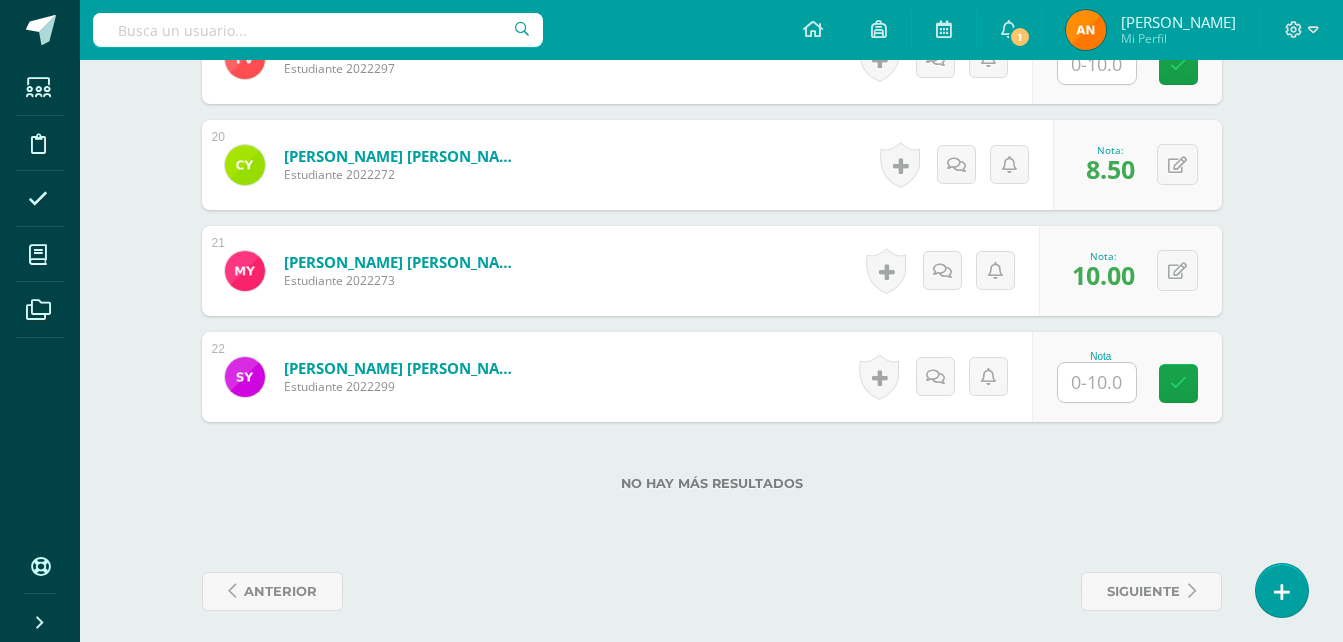 scroll, scrollTop: 2453, scrollLeft: 0, axis: vertical 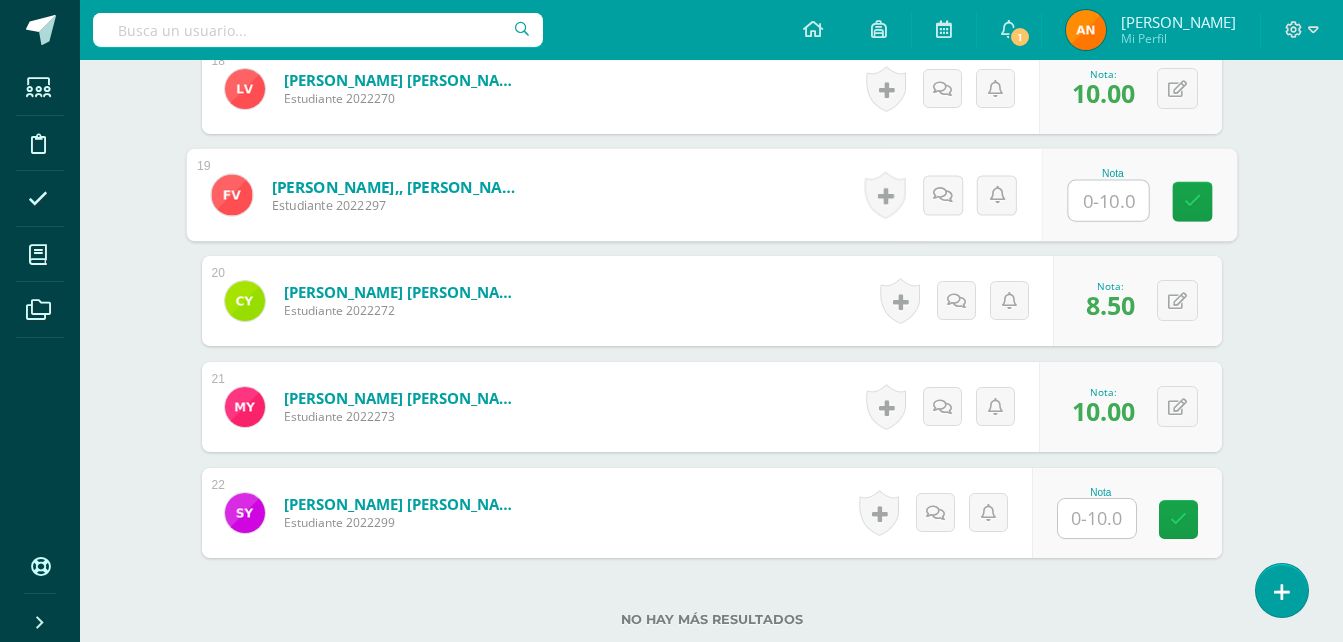 click at bounding box center [1108, 201] 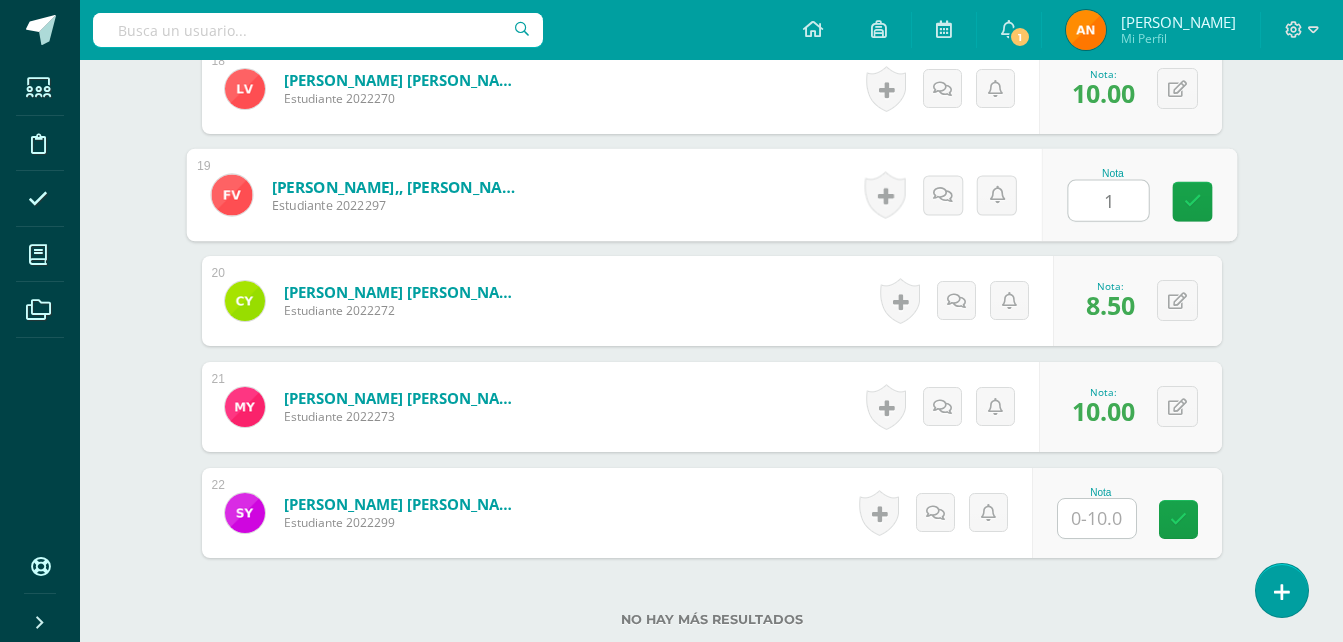 type on "10" 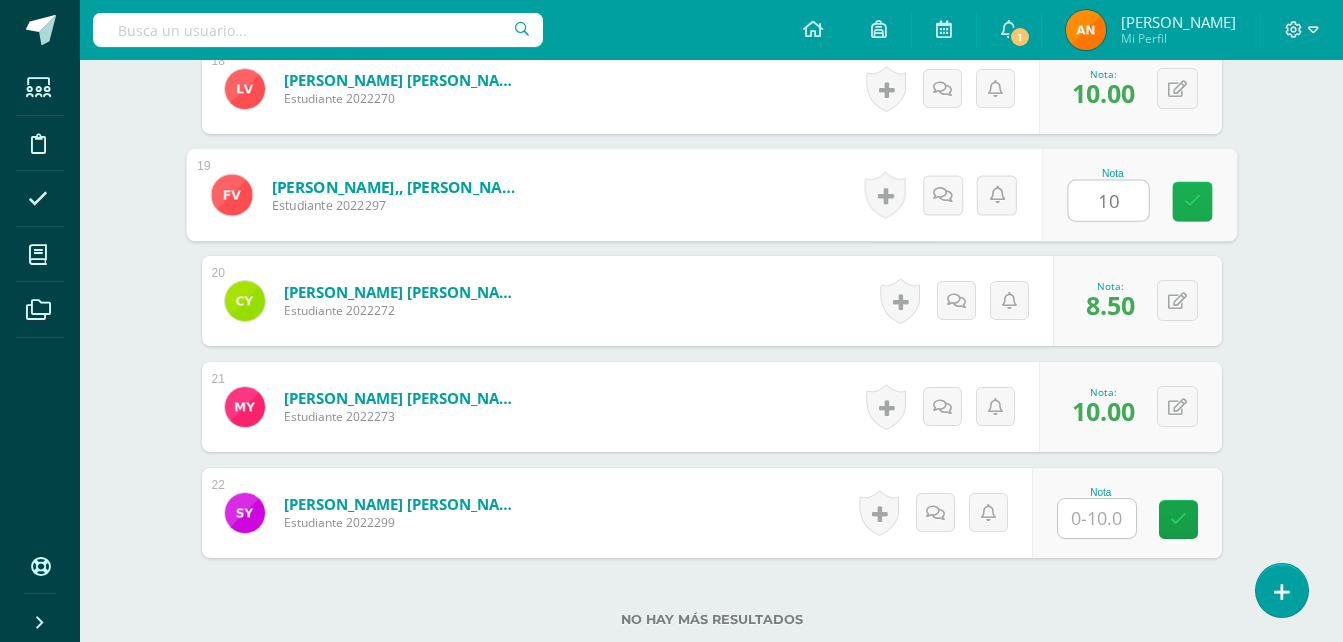click at bounding box center [1192, 201] 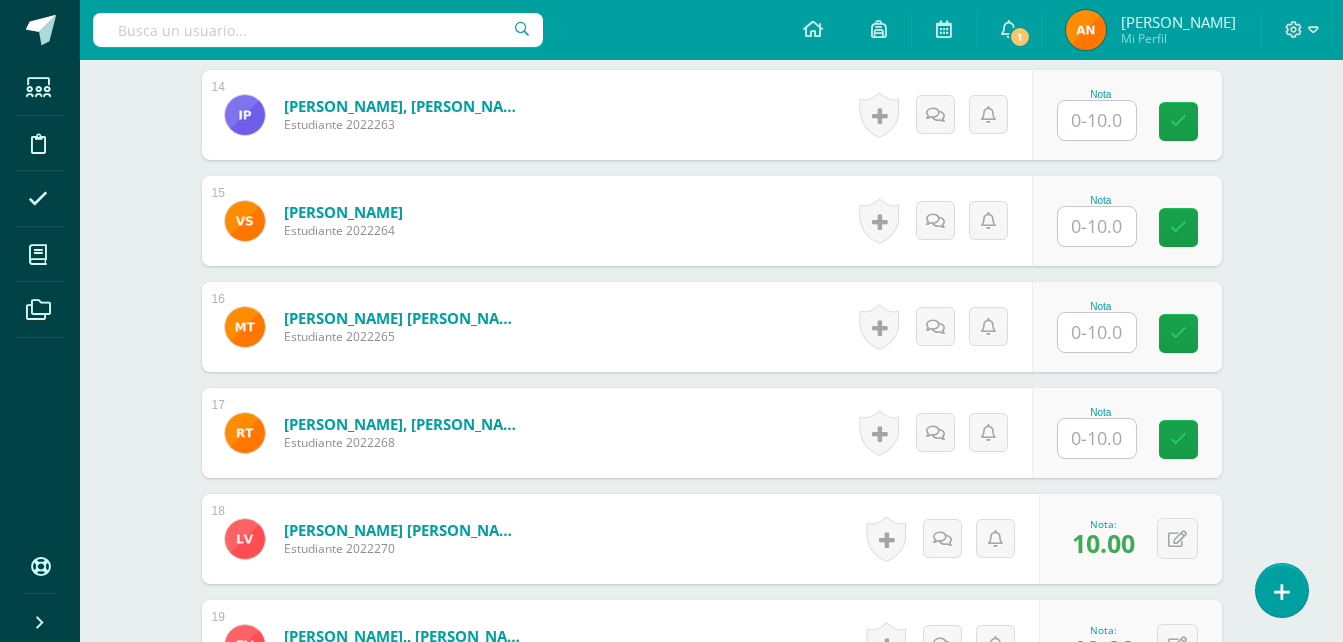 scroll, scrollTop: 1940, scrollLeft: 0, axis: vertical 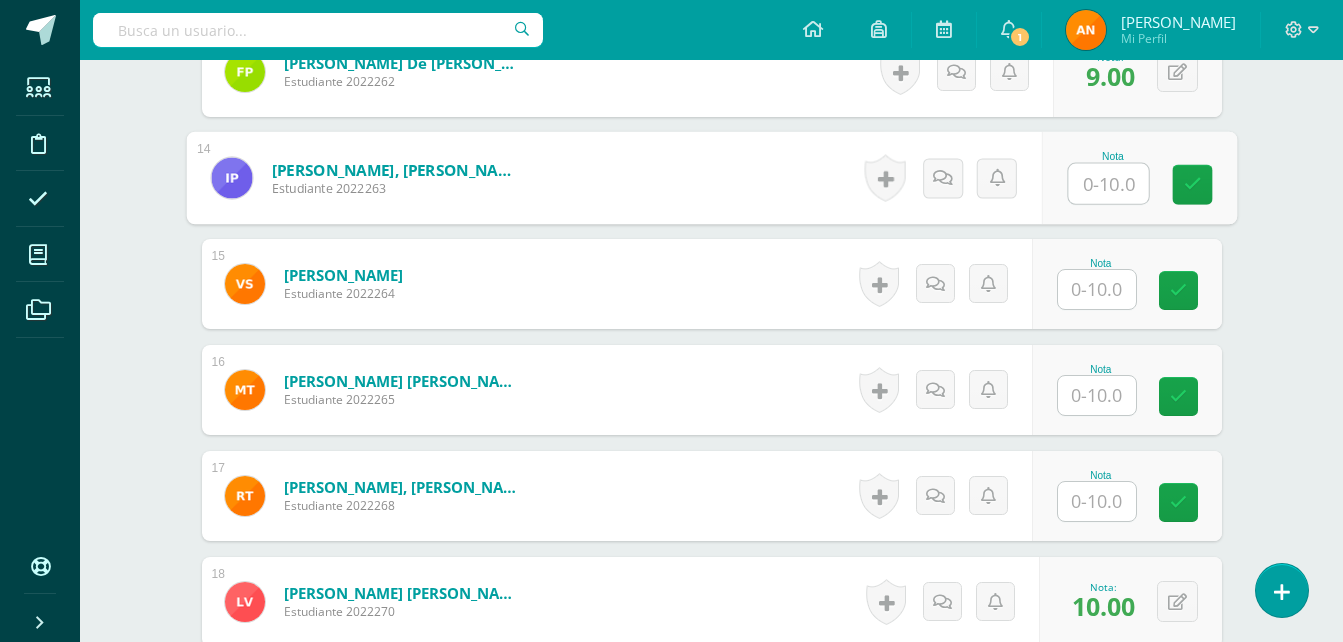 click at bounding box center (1108, 184) 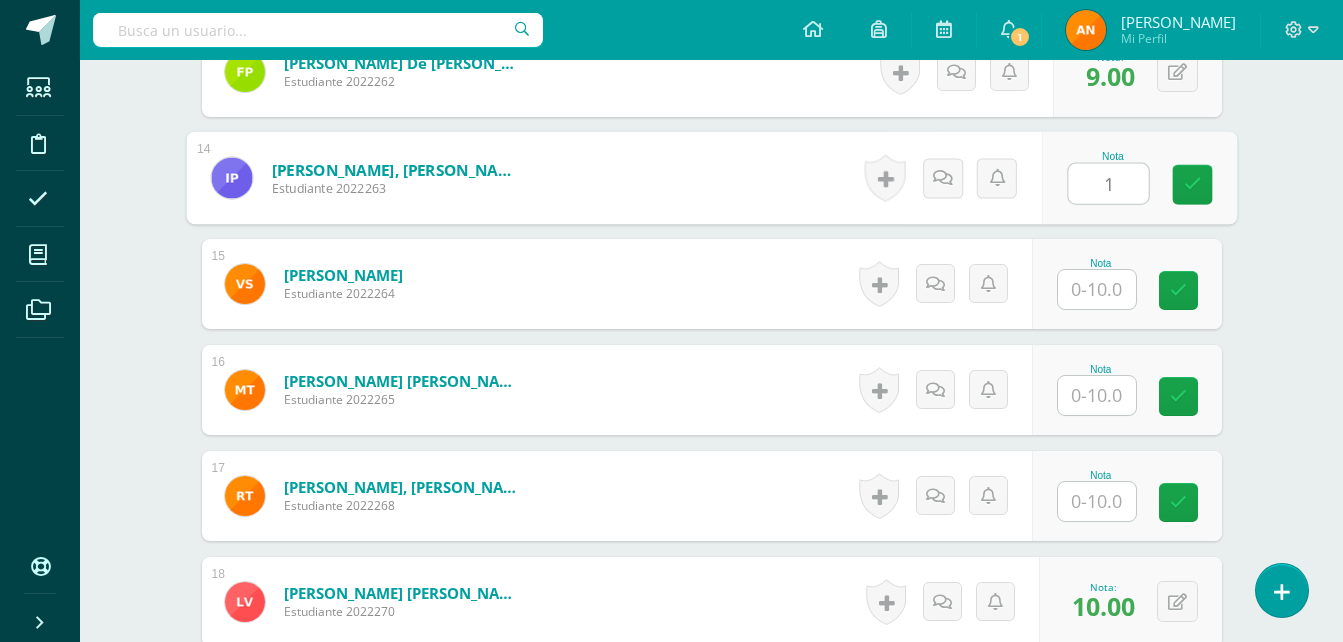 type on "10" 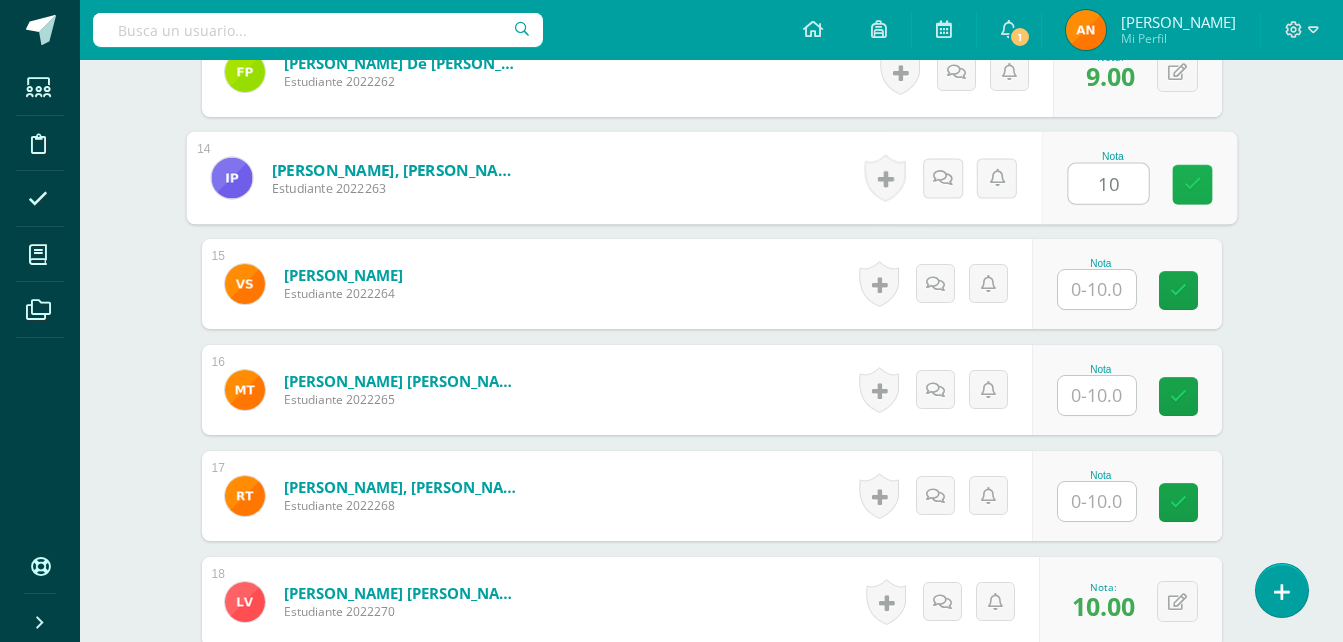 click at bounding box center (1192, 184) 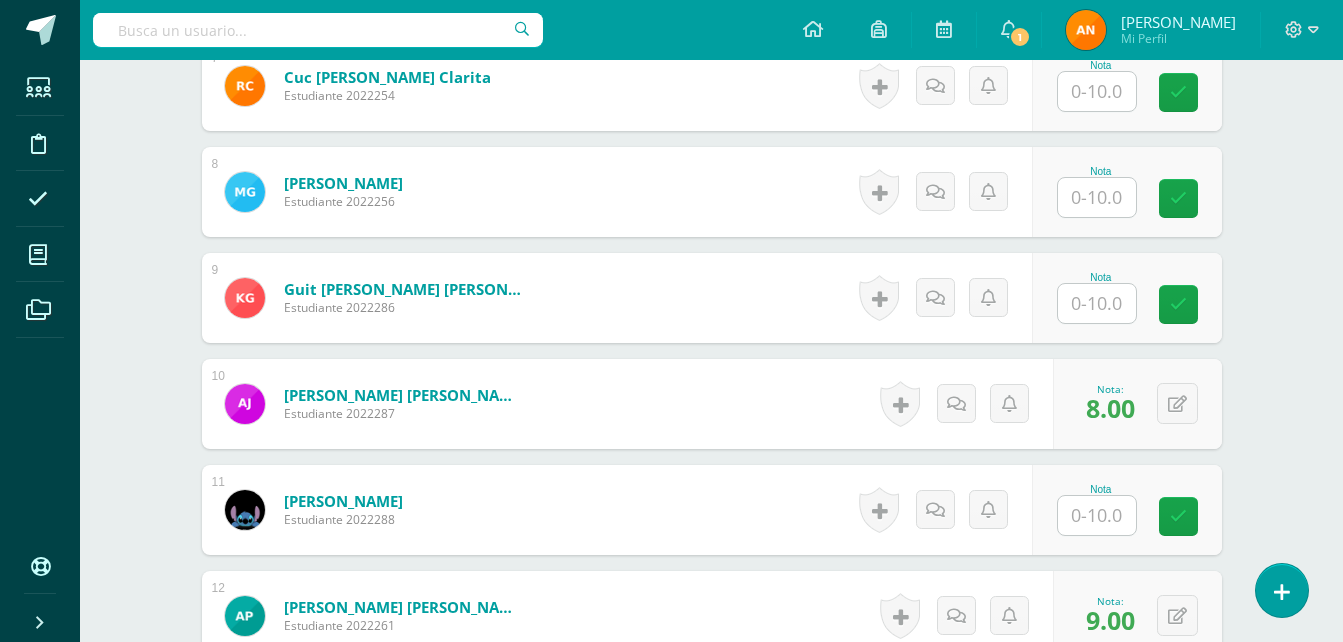 scroll, scrollTop: 1273, scrollLeft: 0, axis: vertical 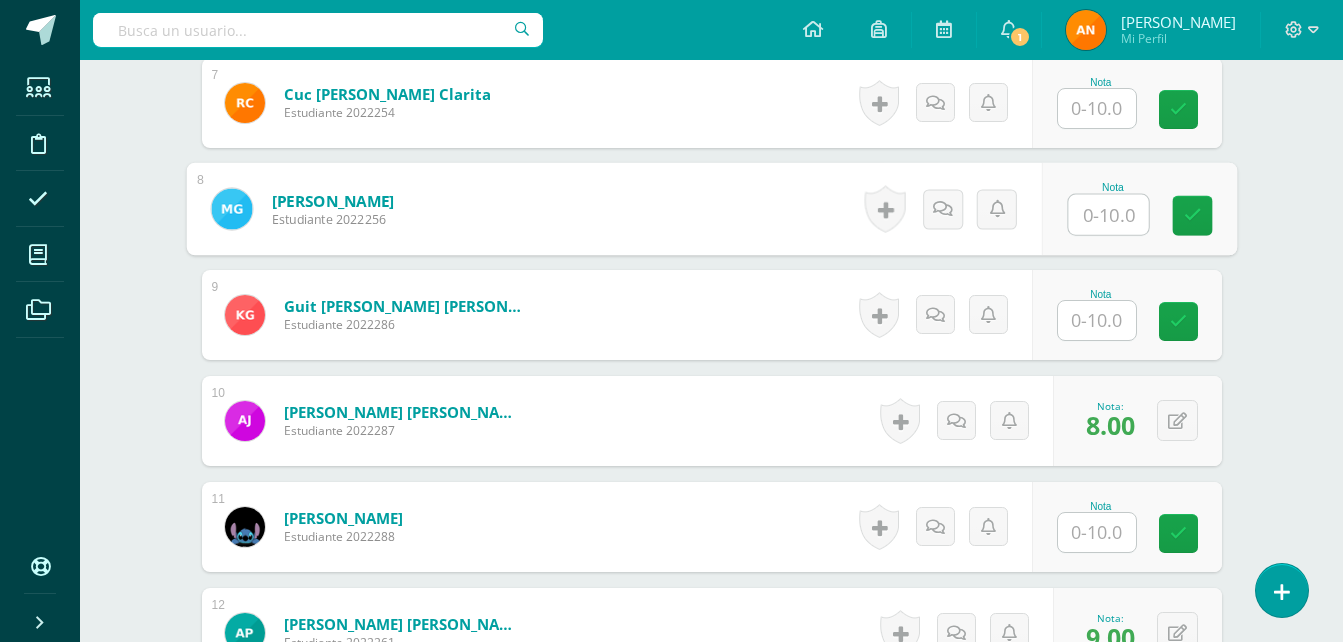 click at bounding box center (1108, 215) 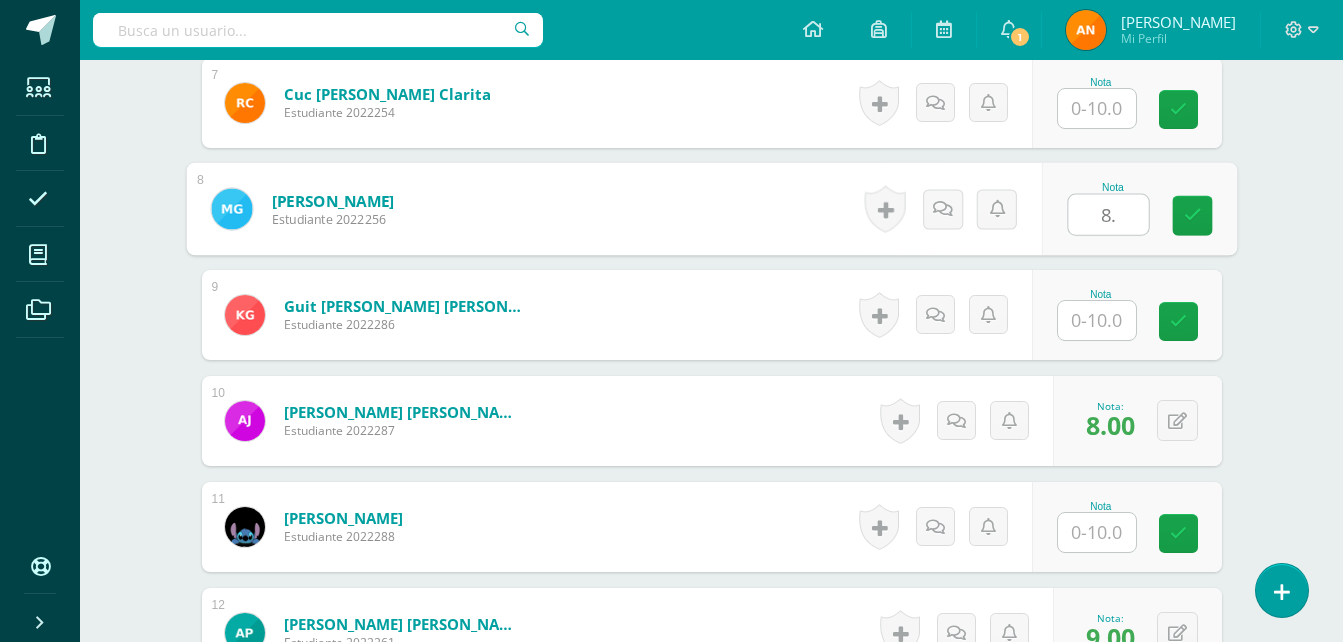 type on "8.5" 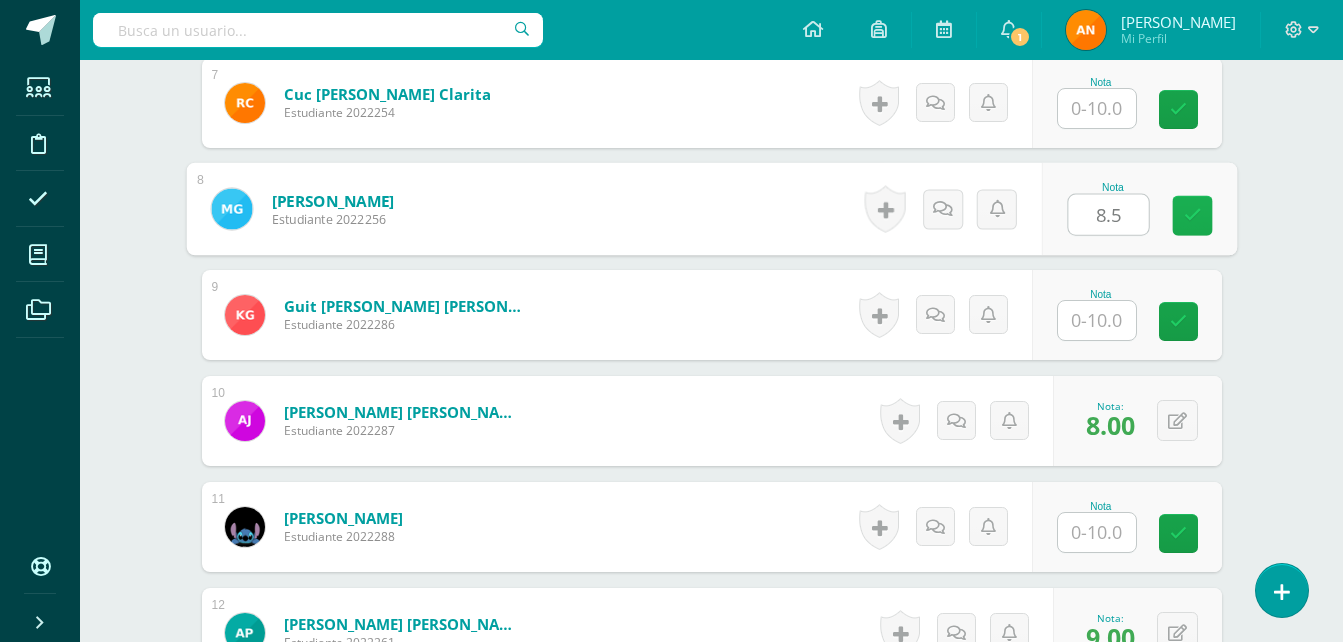 click at bounding box center [1192, 215] 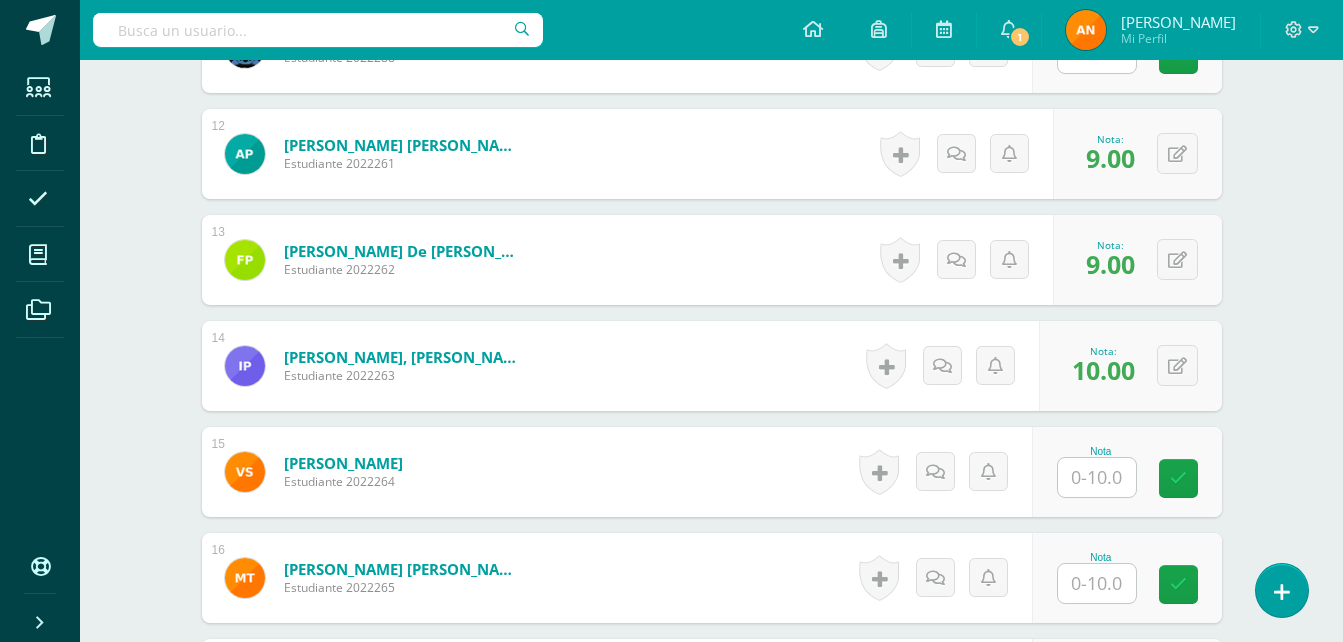 scroll, scrollTop: 1769, scrollLeft: 0, axis: vertical 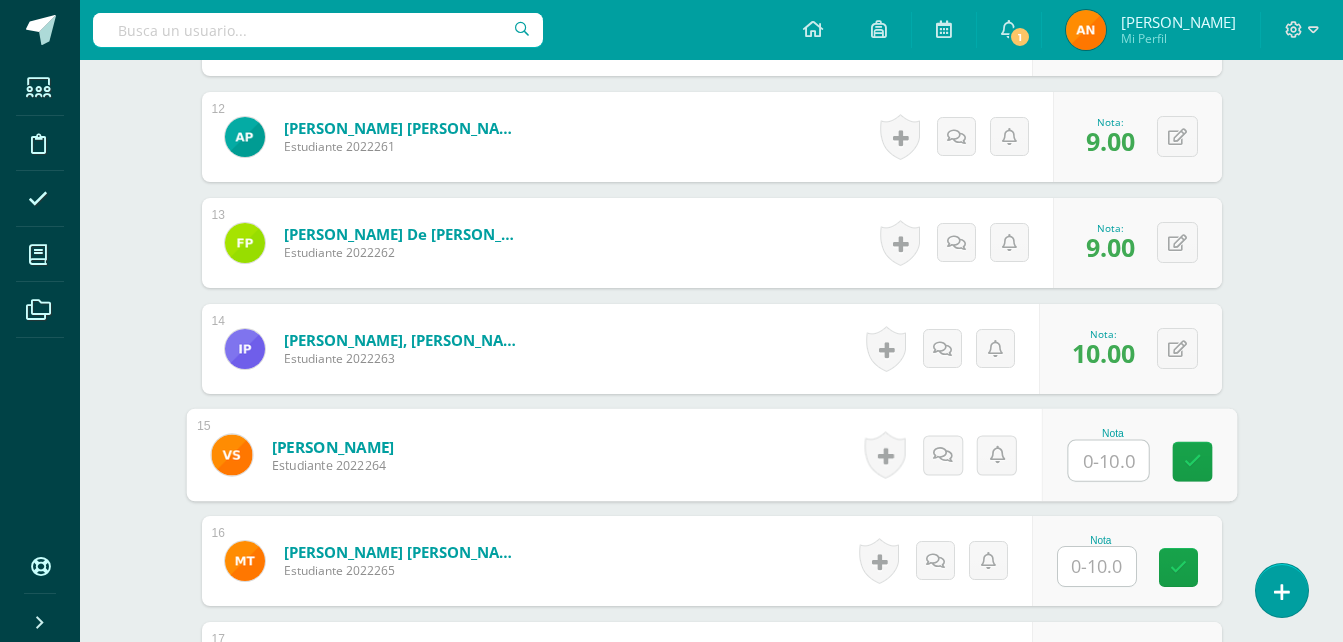 click at bounding box center (1108, 461) 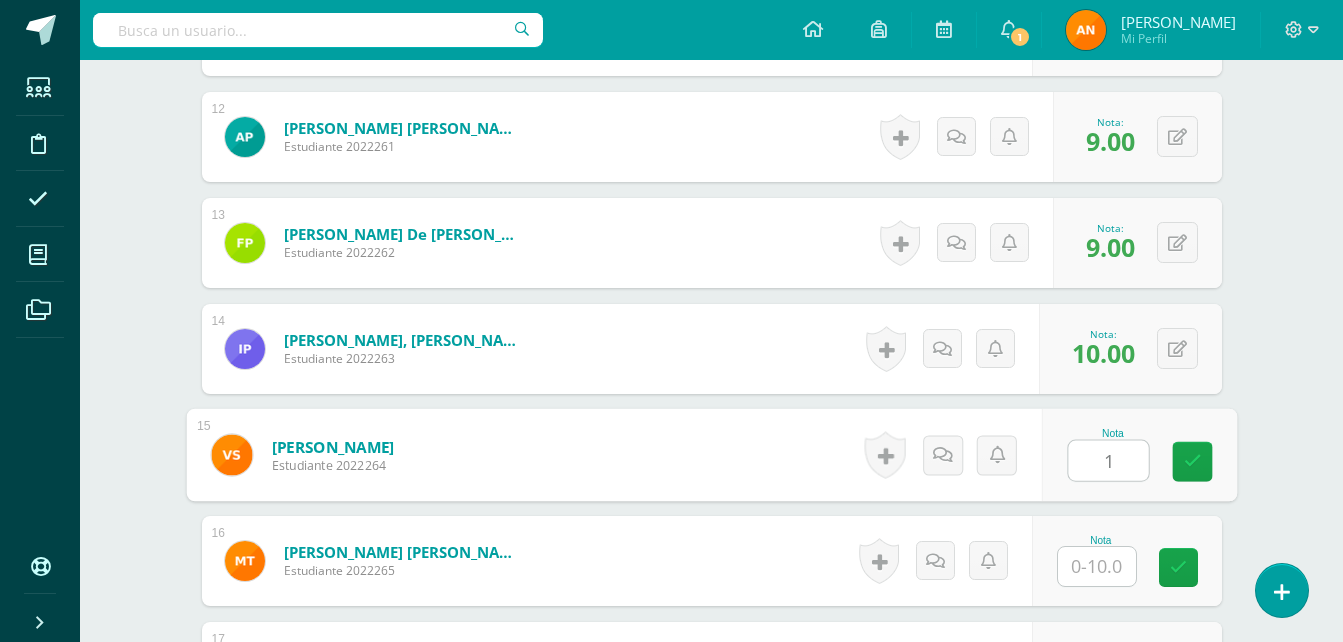 type on "10" 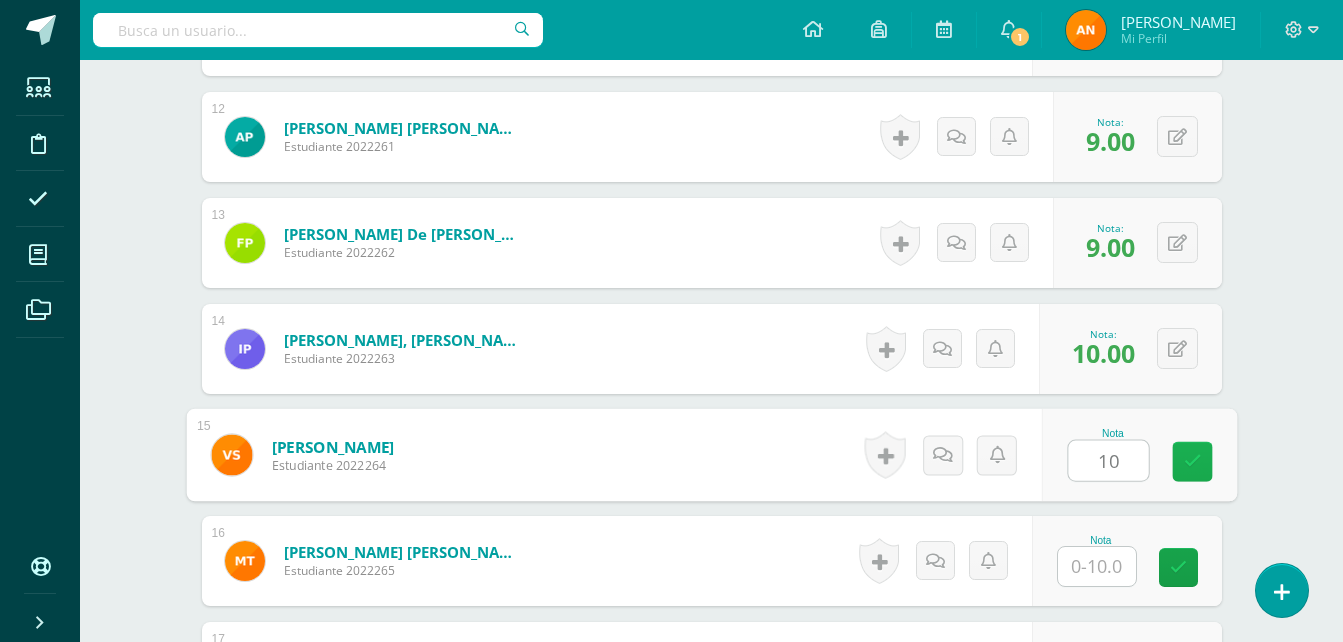 click at bounding box center (1192, 461) 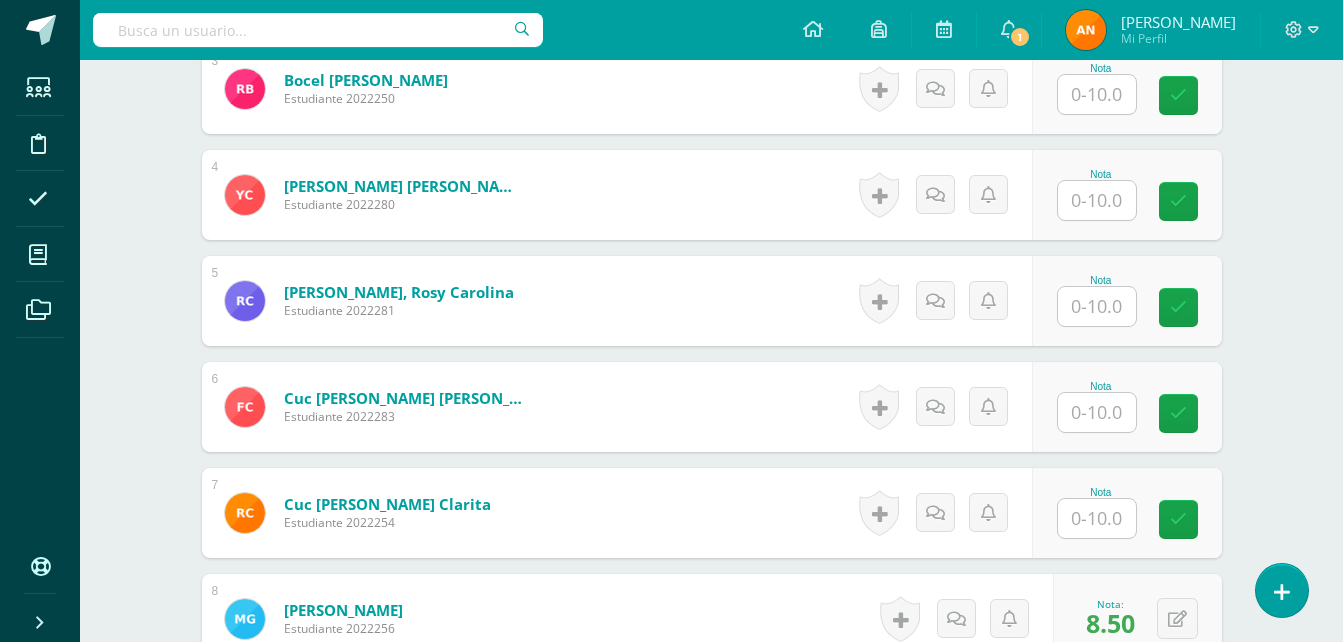 scroll, scrollTop: 783, scrollLeft: 0, axis: vertical 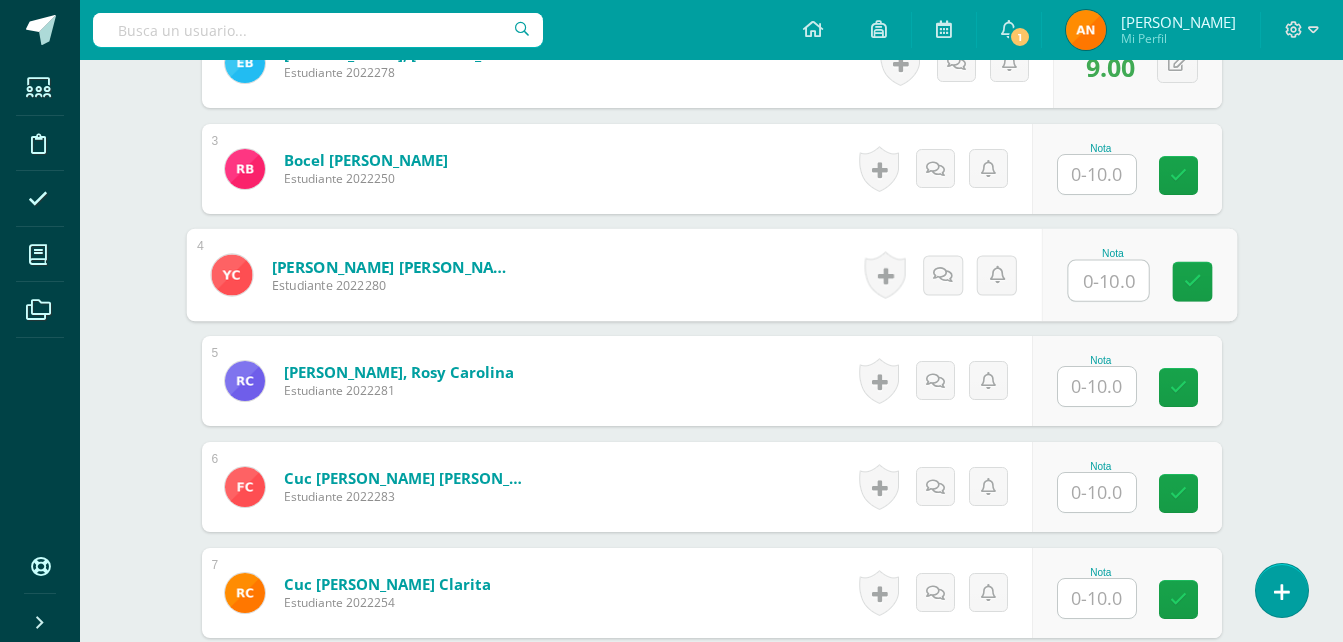 click at bounding box center [1108, 281] 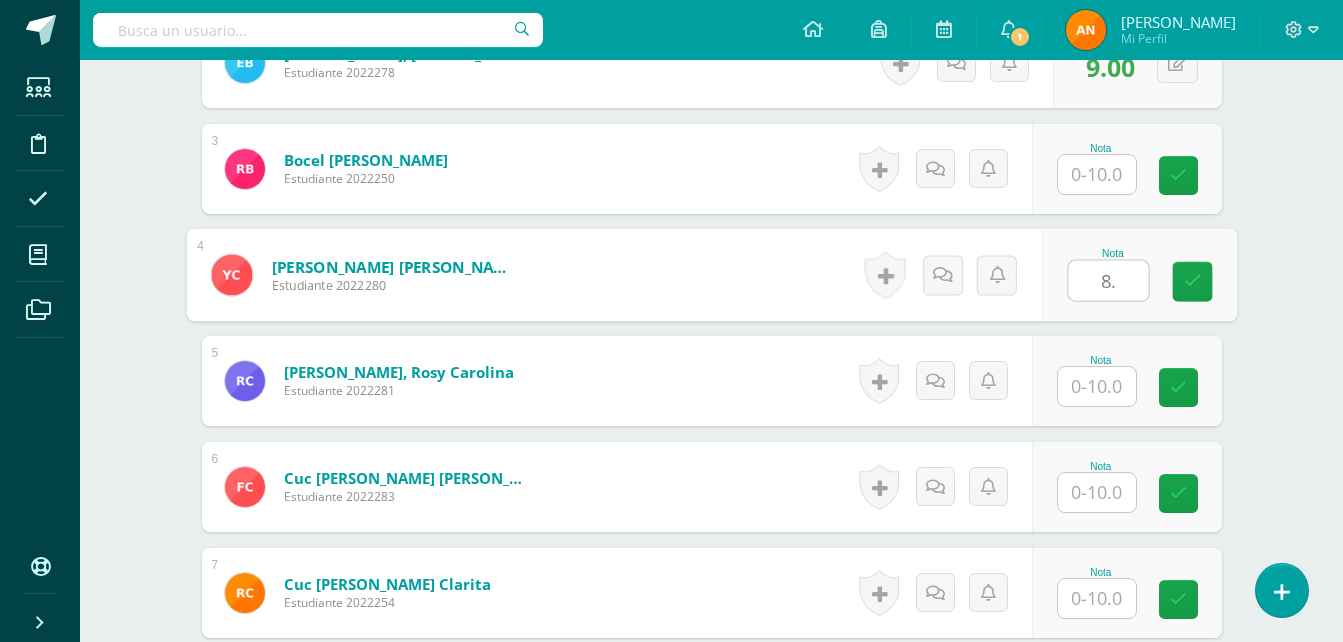 type on "8.5" 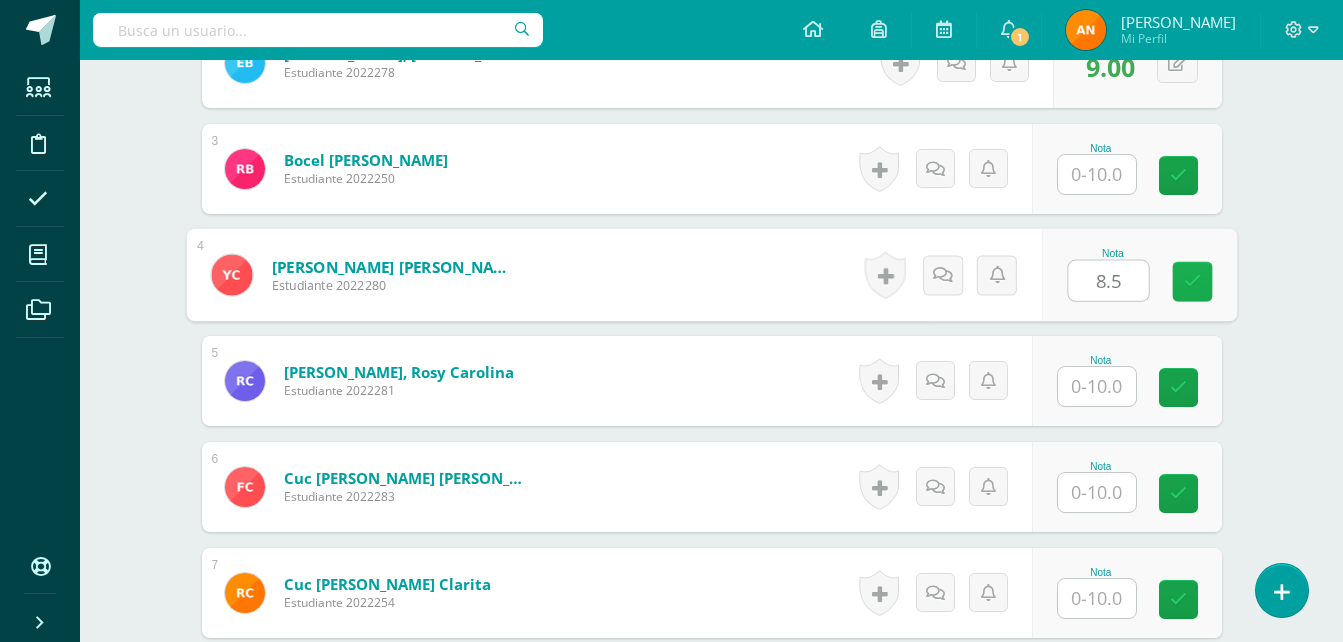 click at bounding box center [1192, 281] 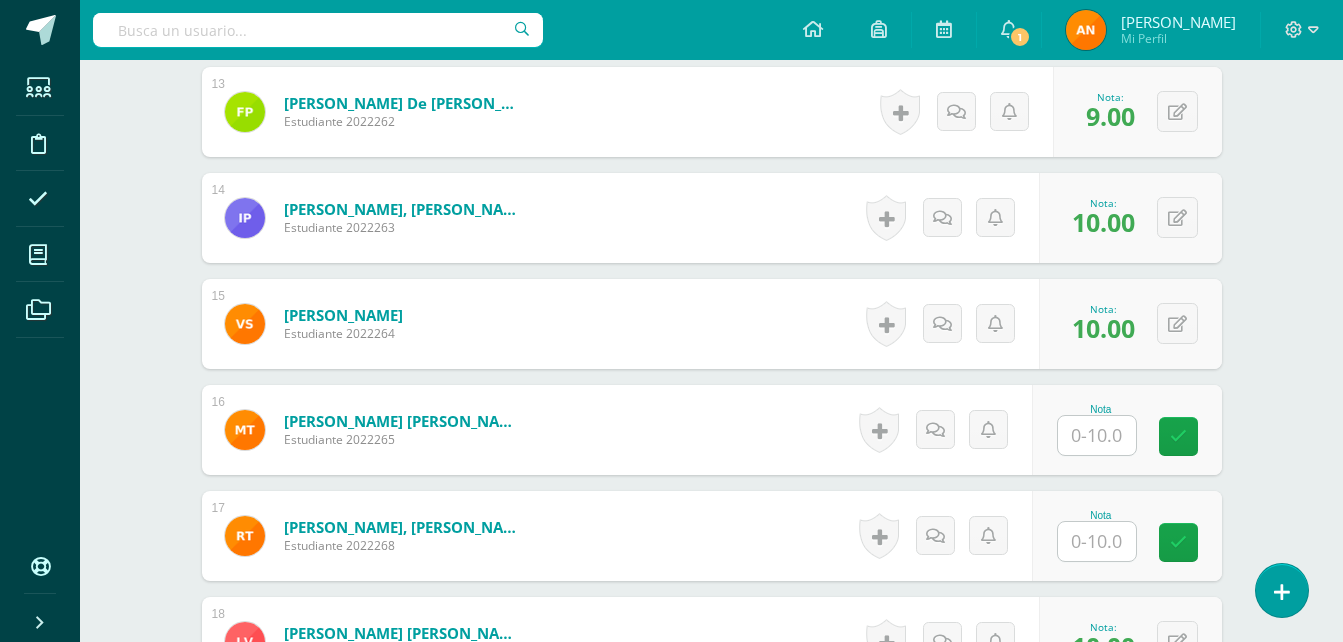 scroll, scrollTop: 1934, scrollLeft: 0, axis: vertical 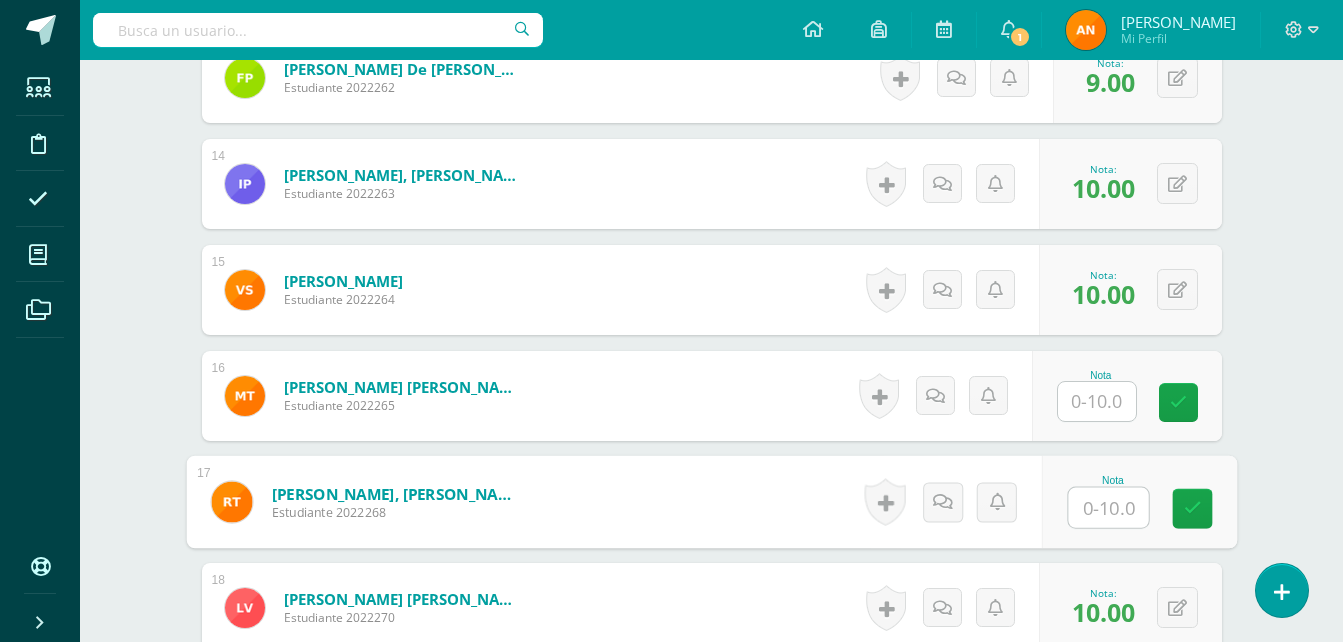 click at bounding box center (1108, 508) 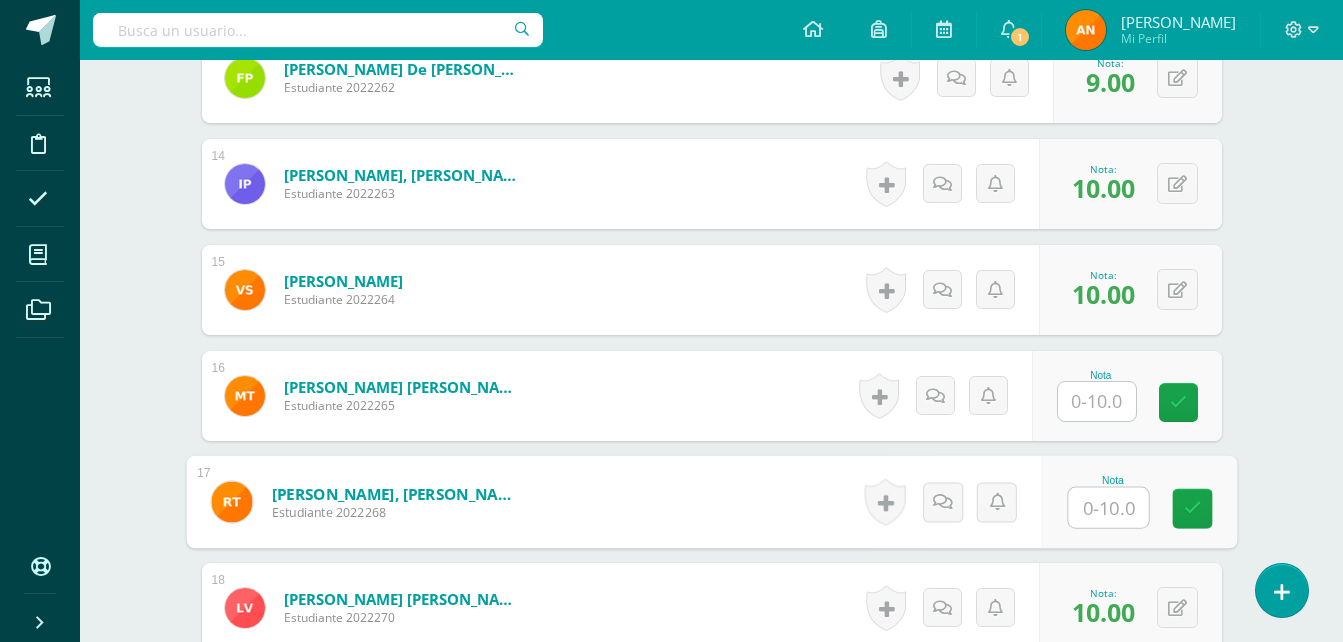 type on "9" 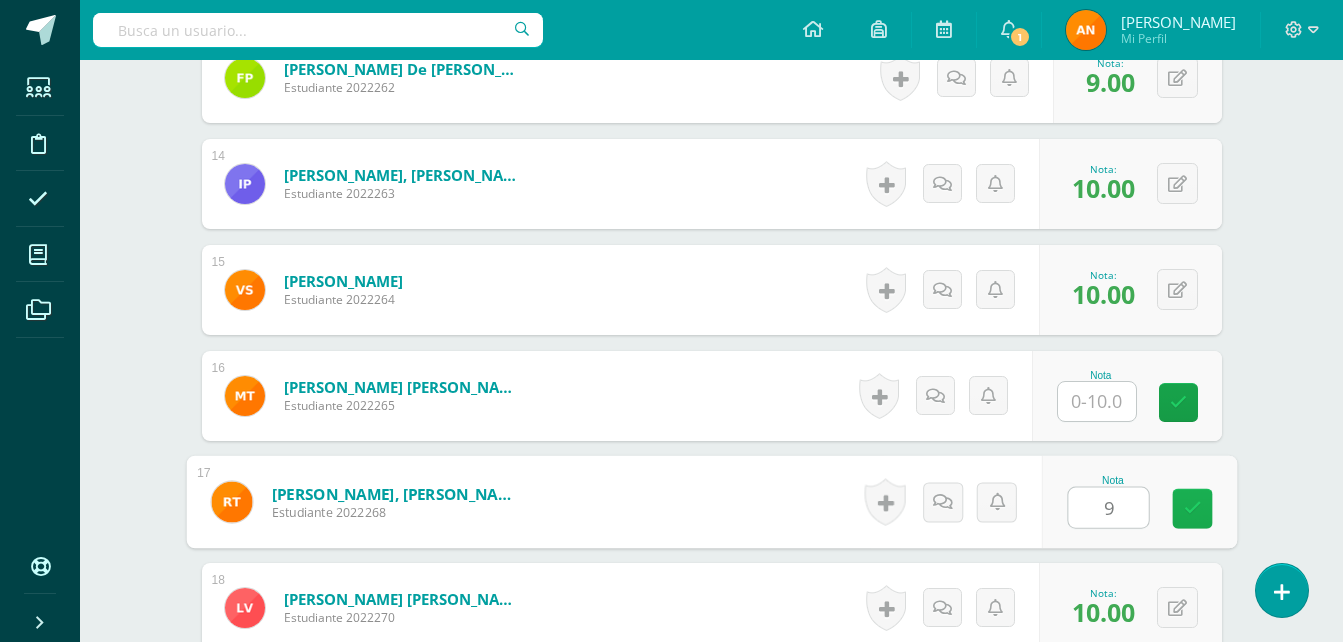 click at bounding box center [1192, 508] 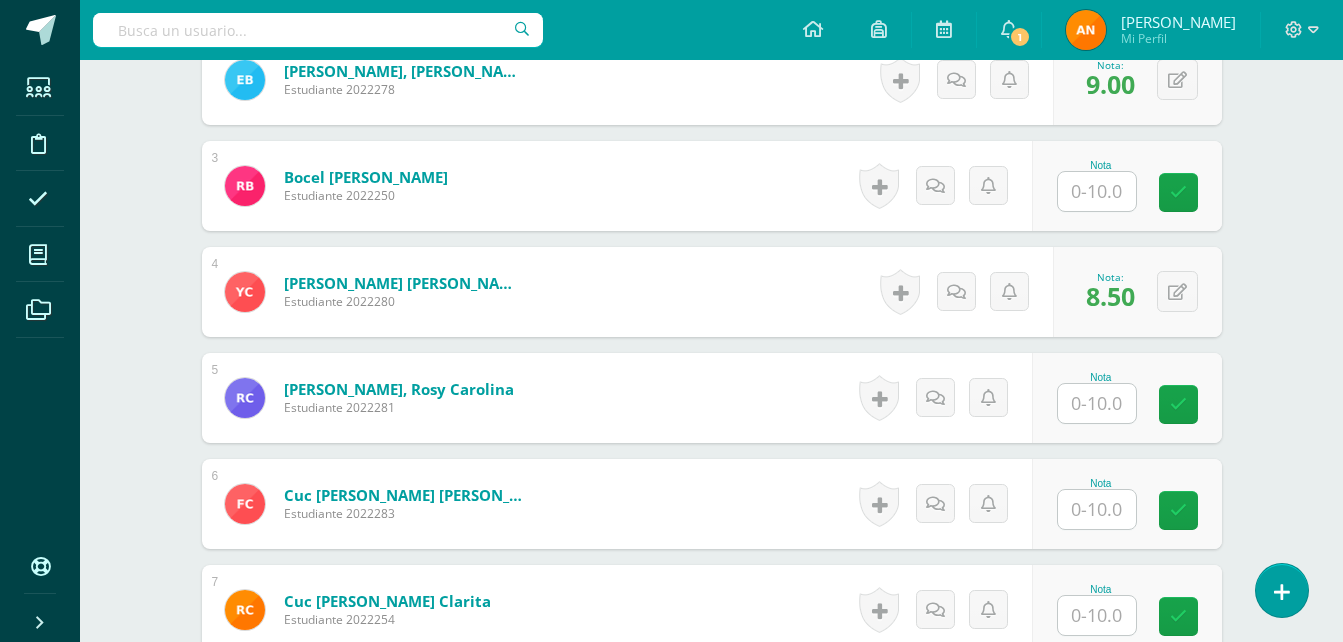 scroll, scrollTop: 772, scrollLeft: 0, axis: vertical 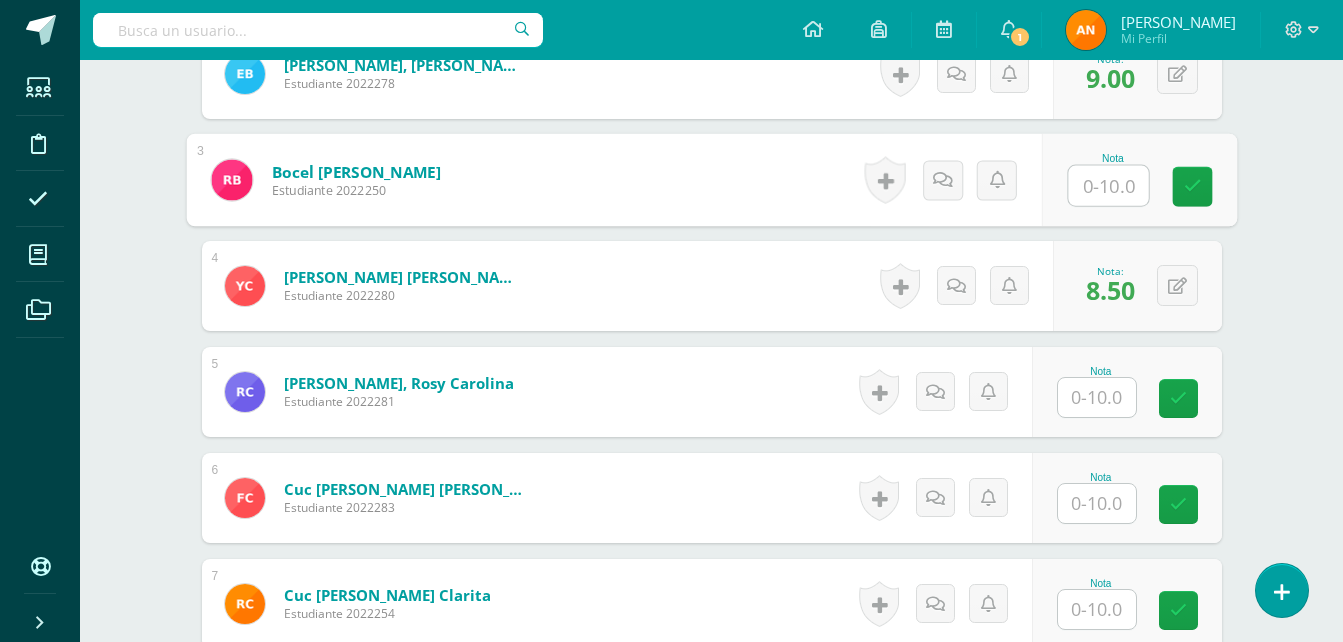 click at bounding box center (1108, 186) 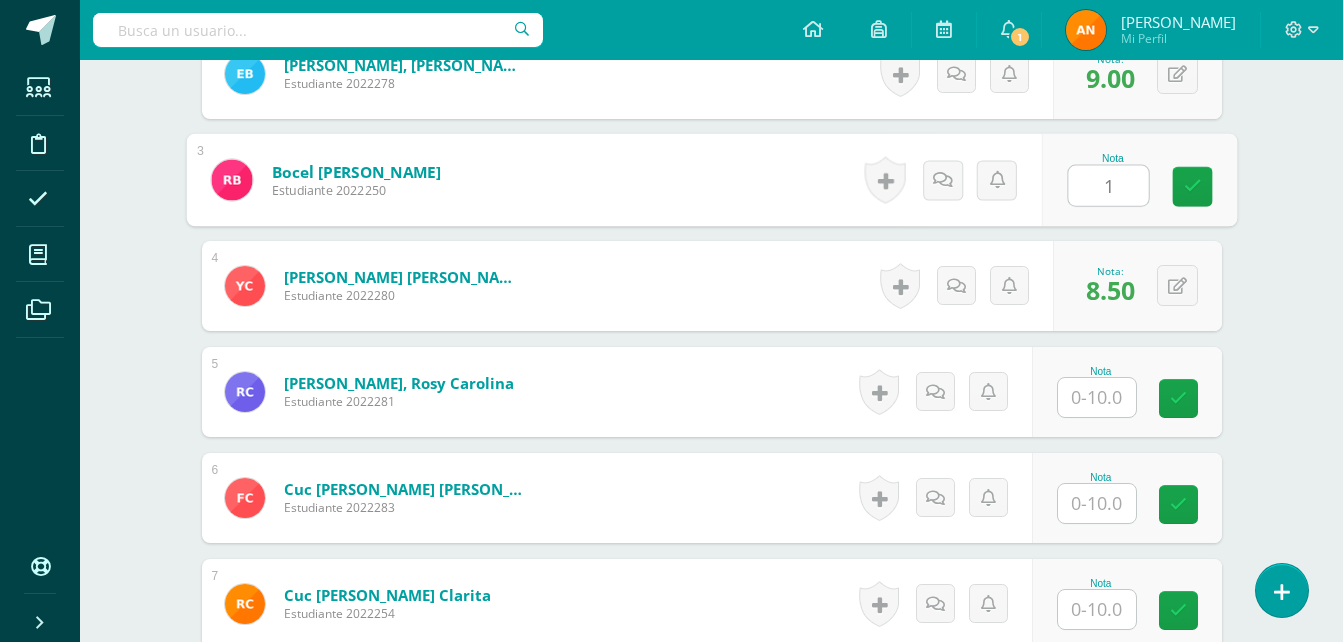 type on "10" 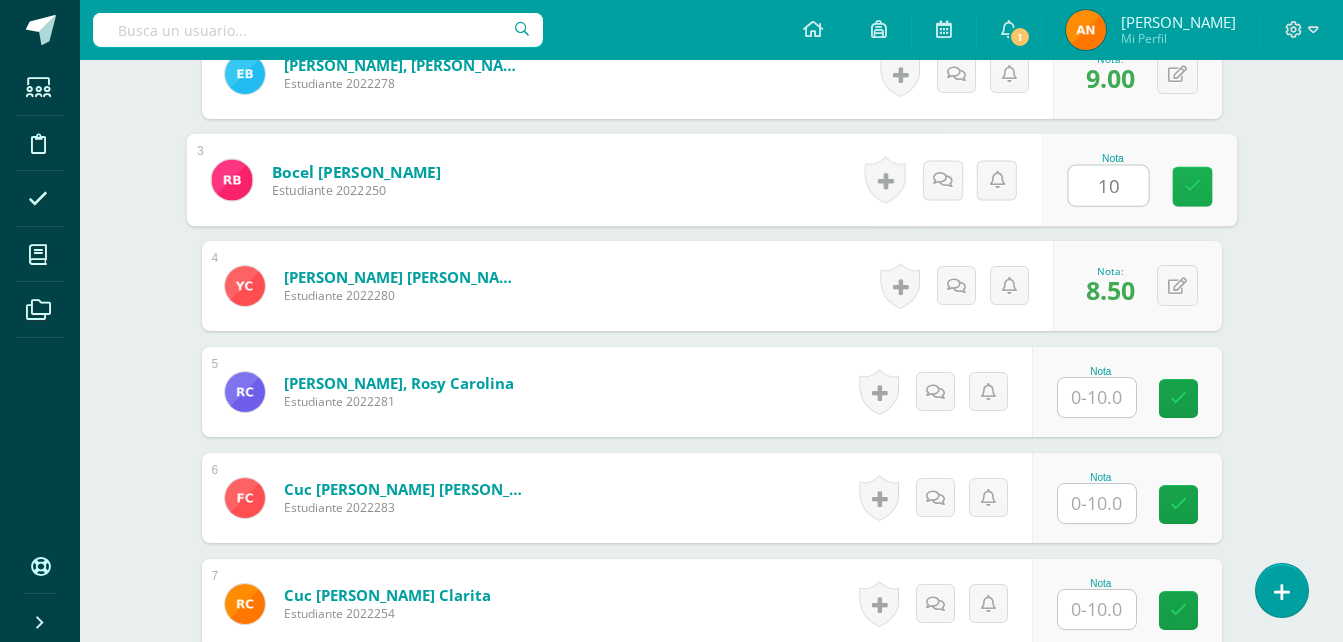 click at bounding box center [1192, 187] 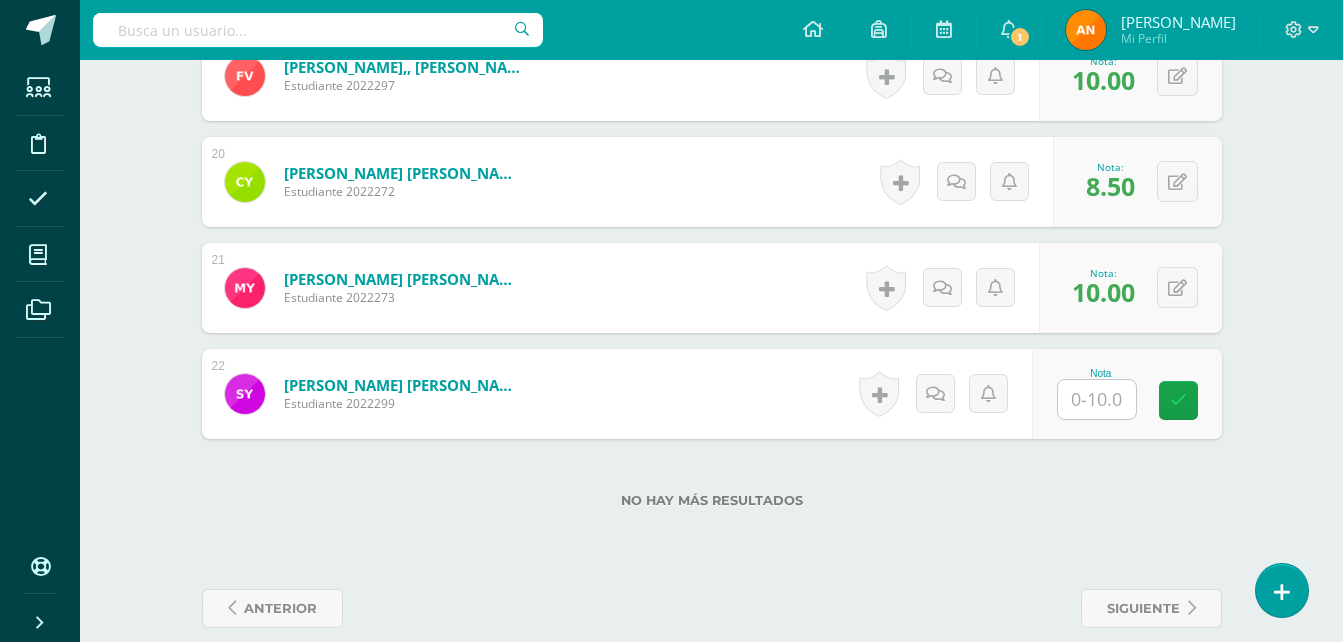 scroll, scrollTop: 2584, scrollLeft: 0, axis: vertical 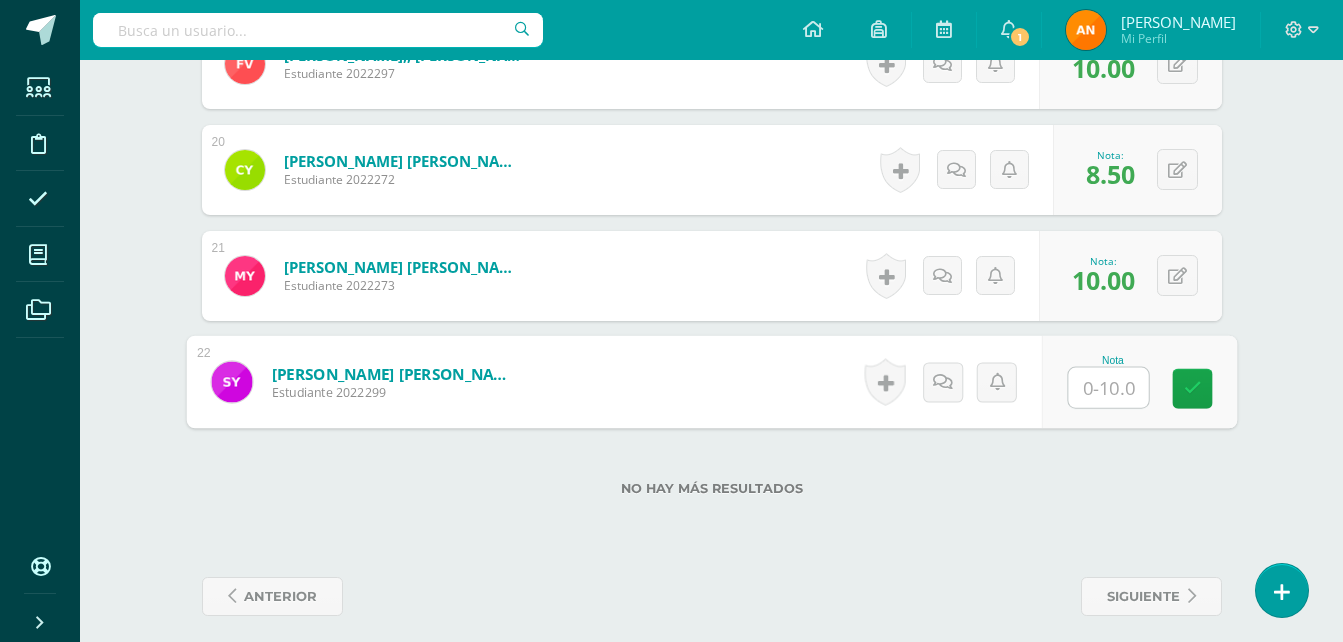 click at bounding box center [1108, 388] 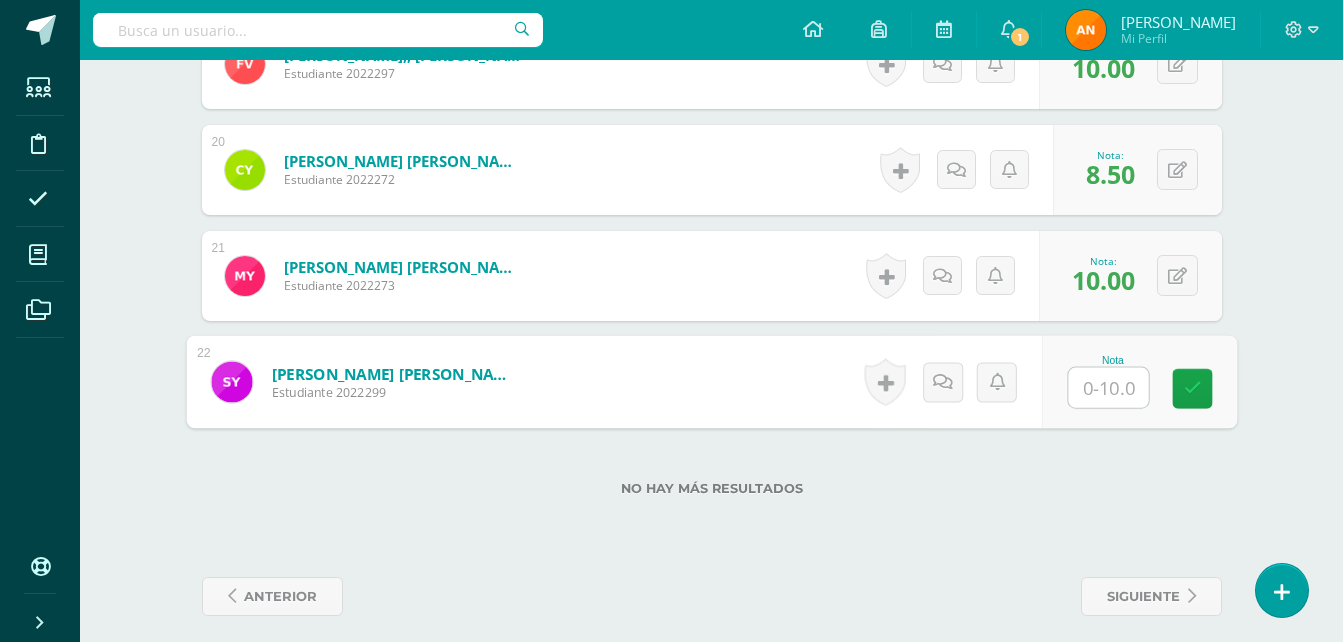 type on "9" 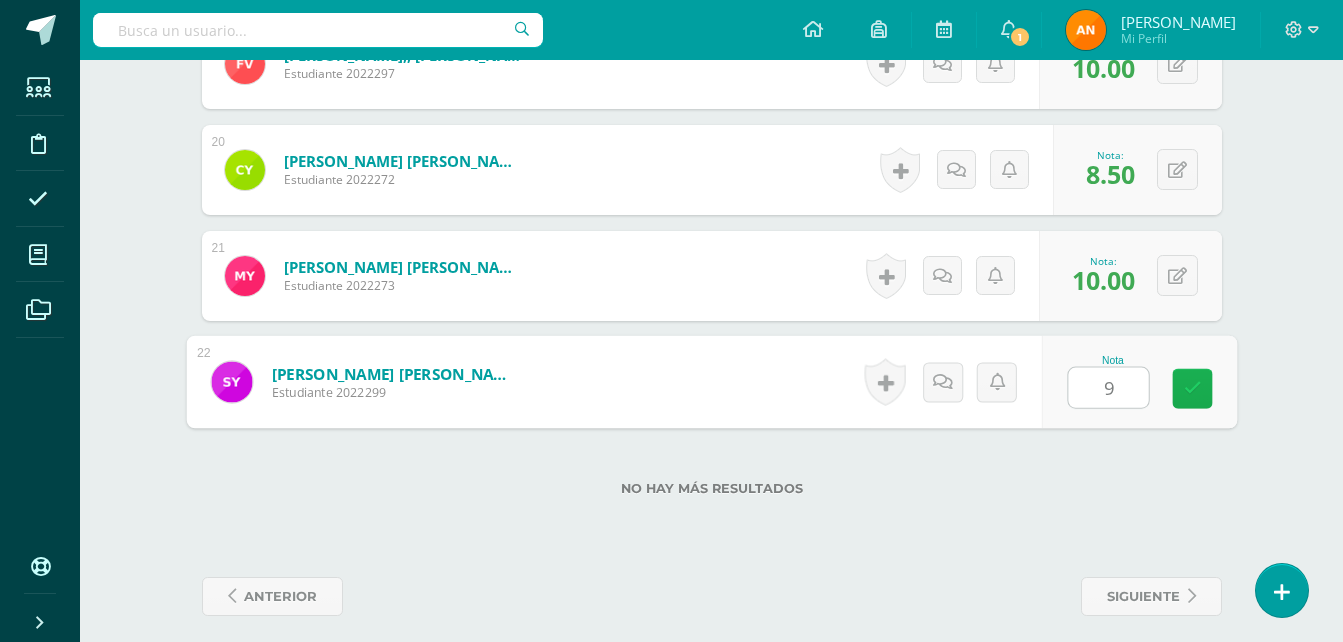 click at bounding box center [1192, 389] 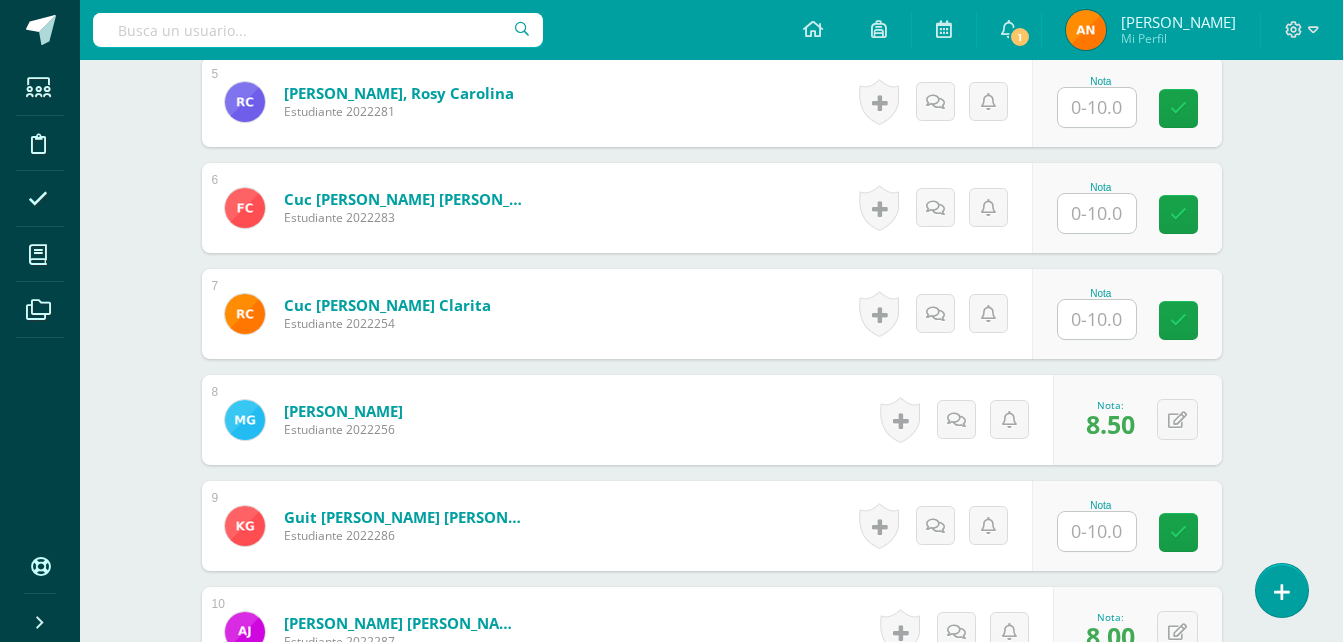 scroll, scrollTop: 1045, scrollLeft: 0, axis: vertical 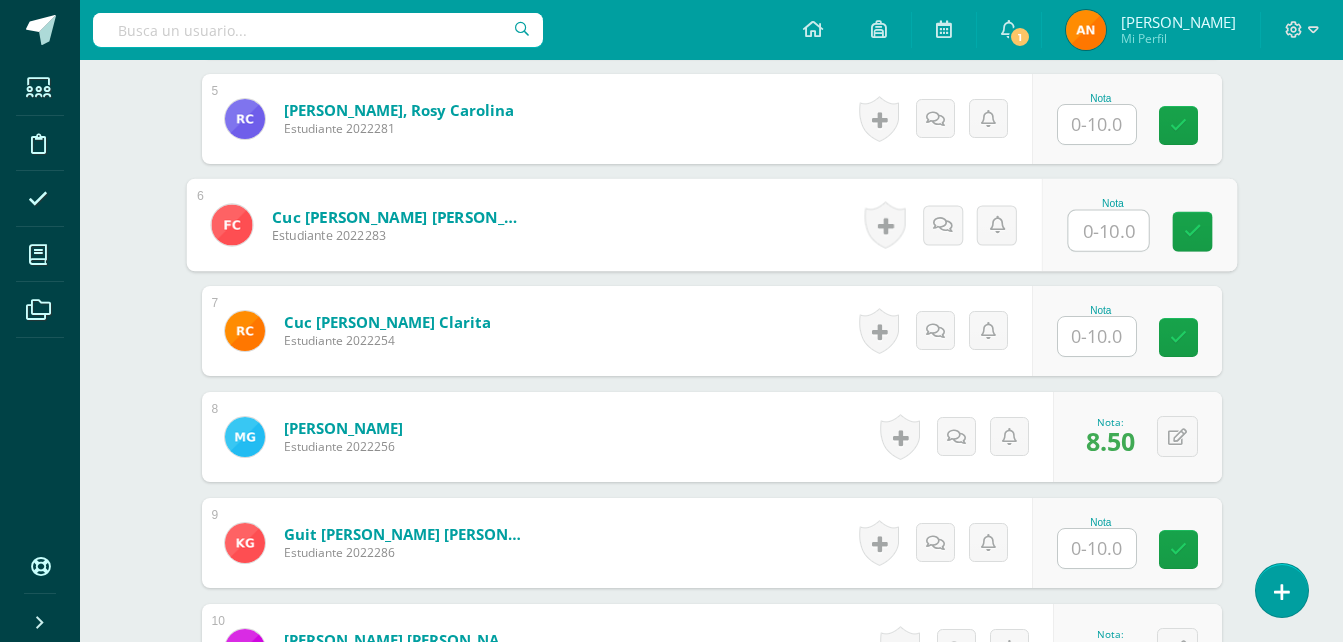 click at bounding box center (1108, 231) 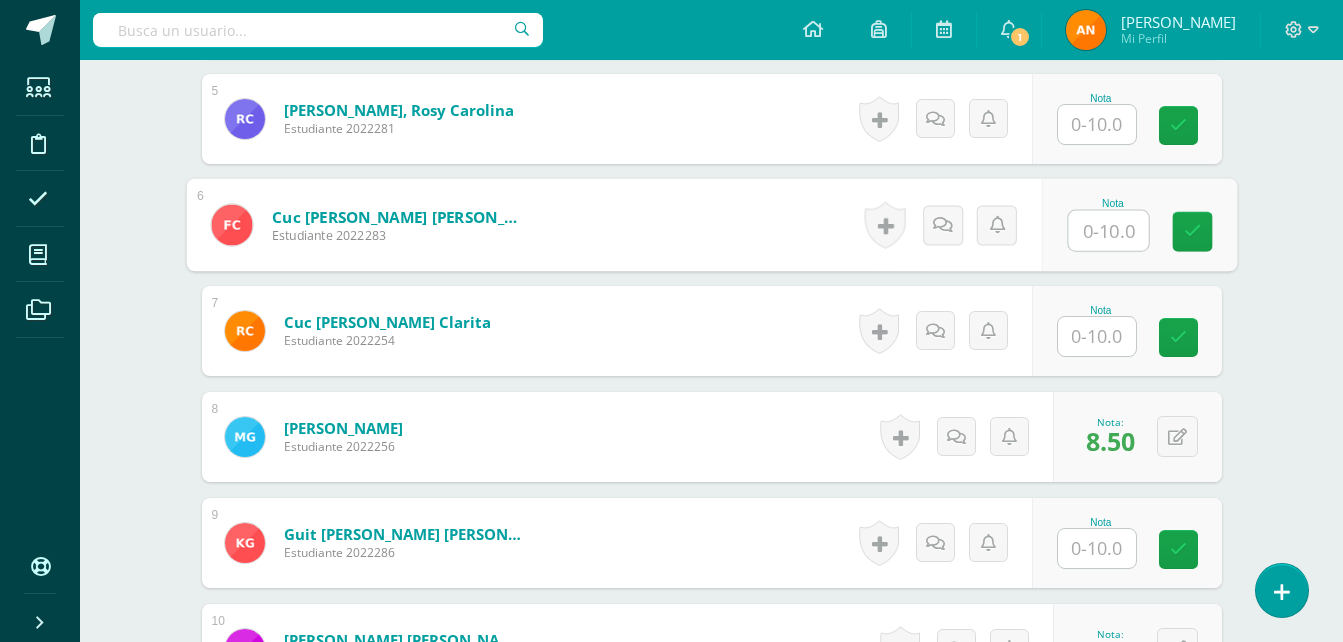 type on "9" 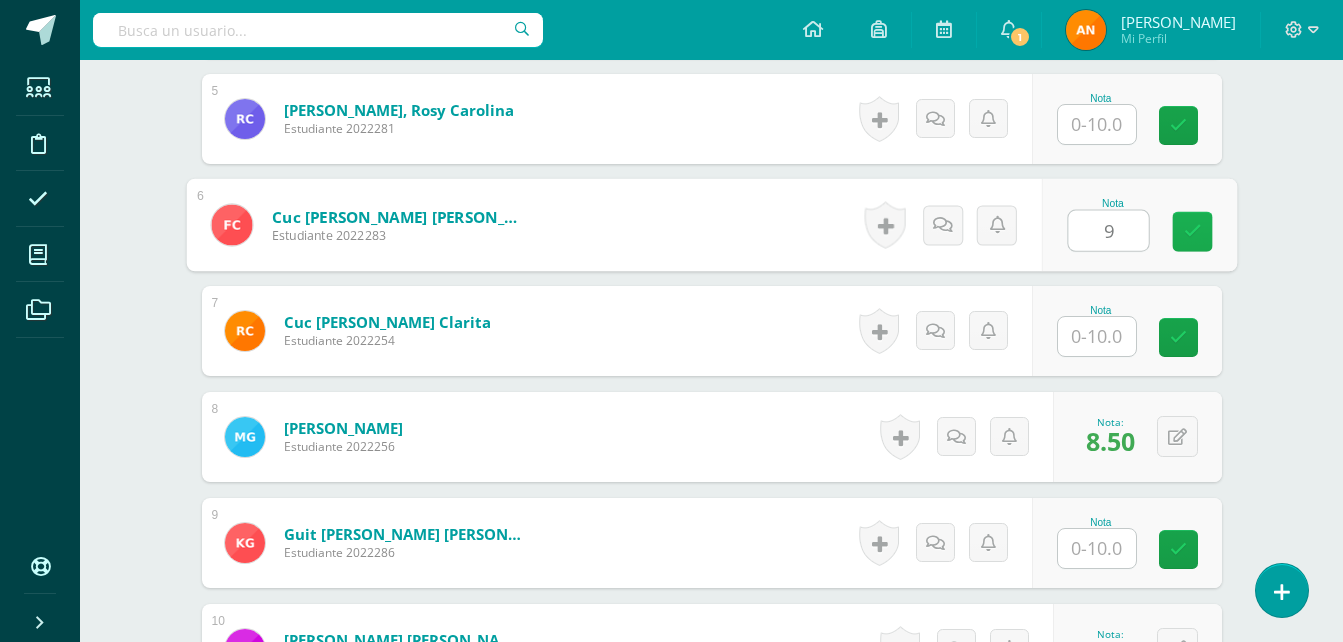 click at bounding box center [1192, 231] 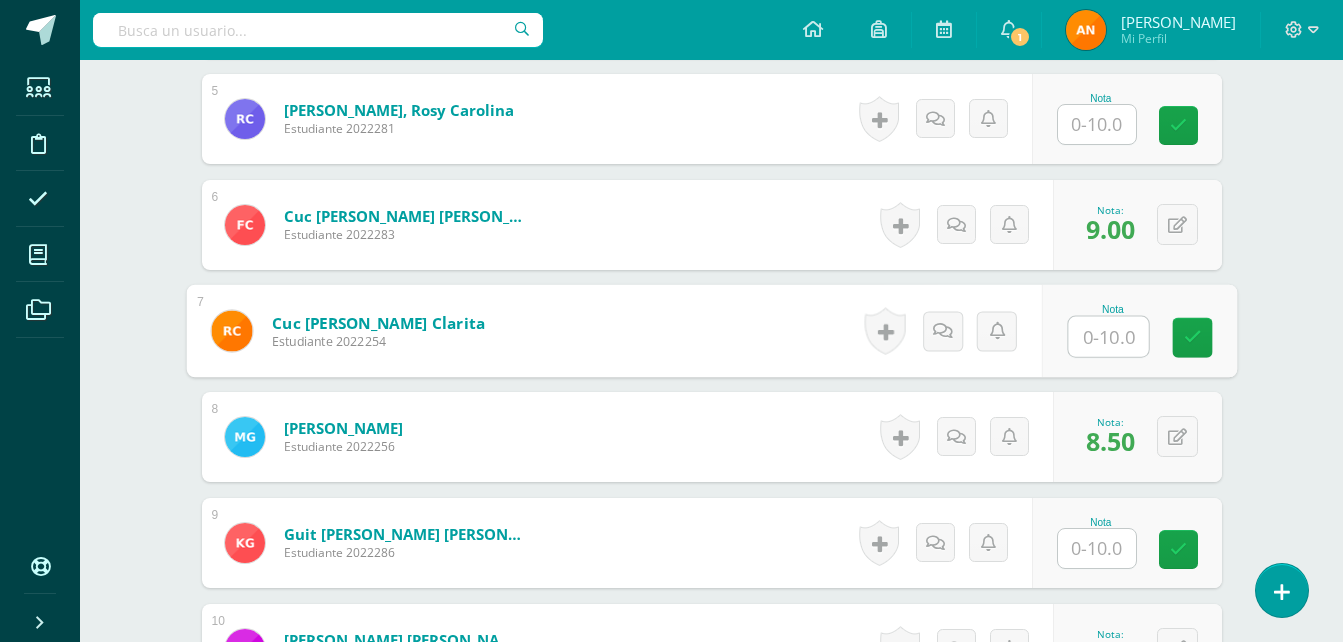 click at bounding box center (1108, 337) 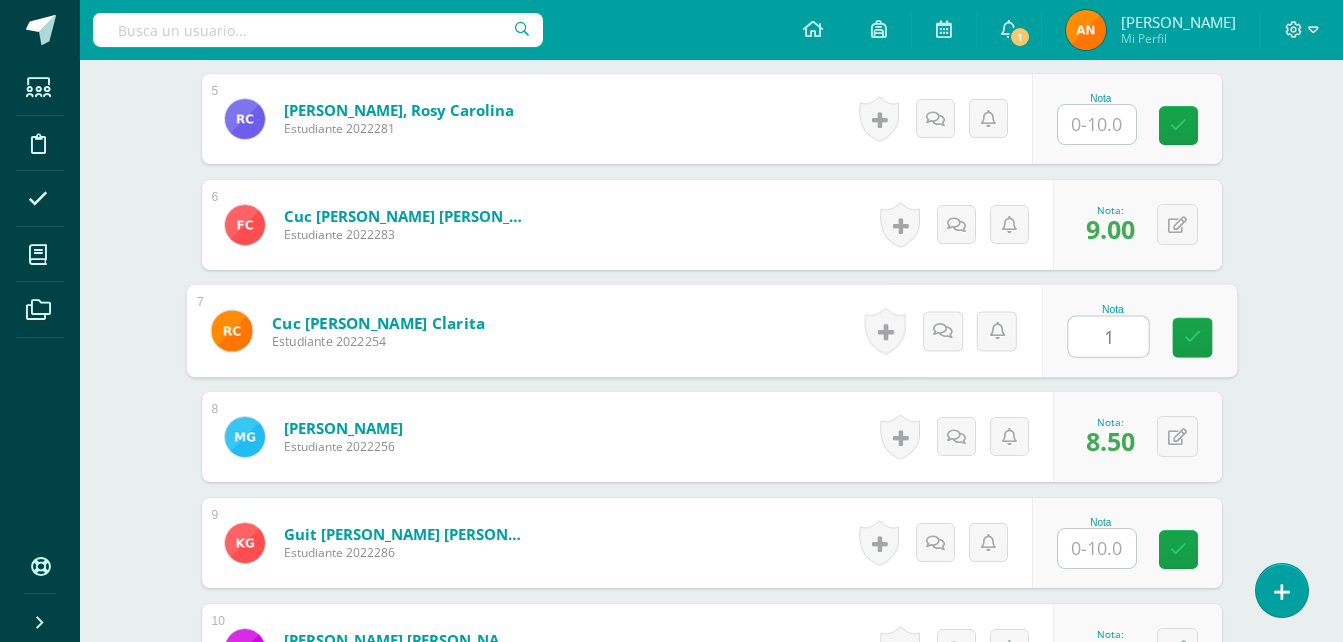 type on "10" 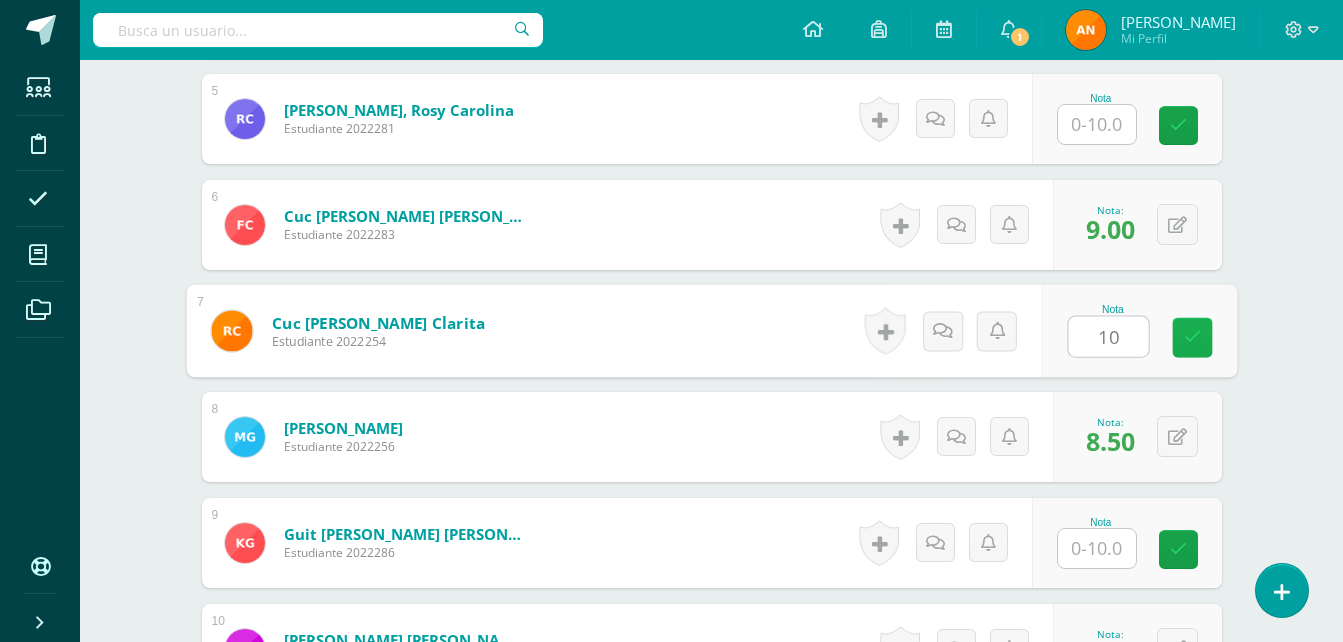 click at bounding box center [1192, 337] 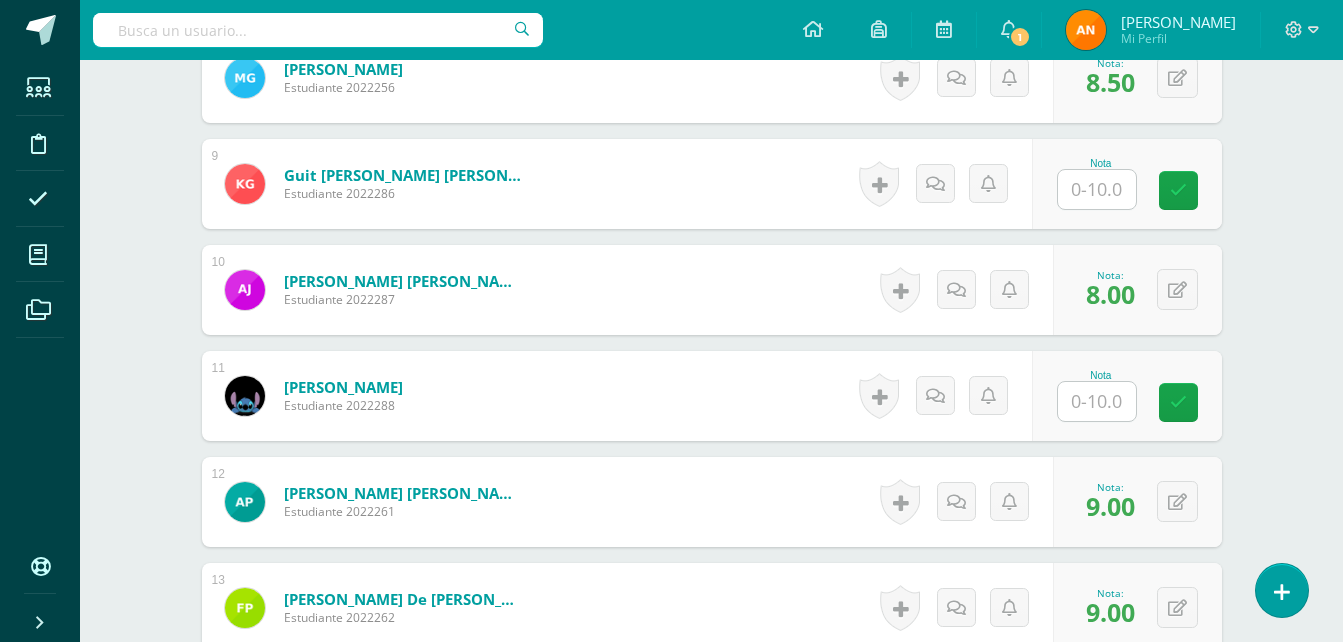 scroll, scrollTop: 1507, scrollLeft: 0, axis: vertical 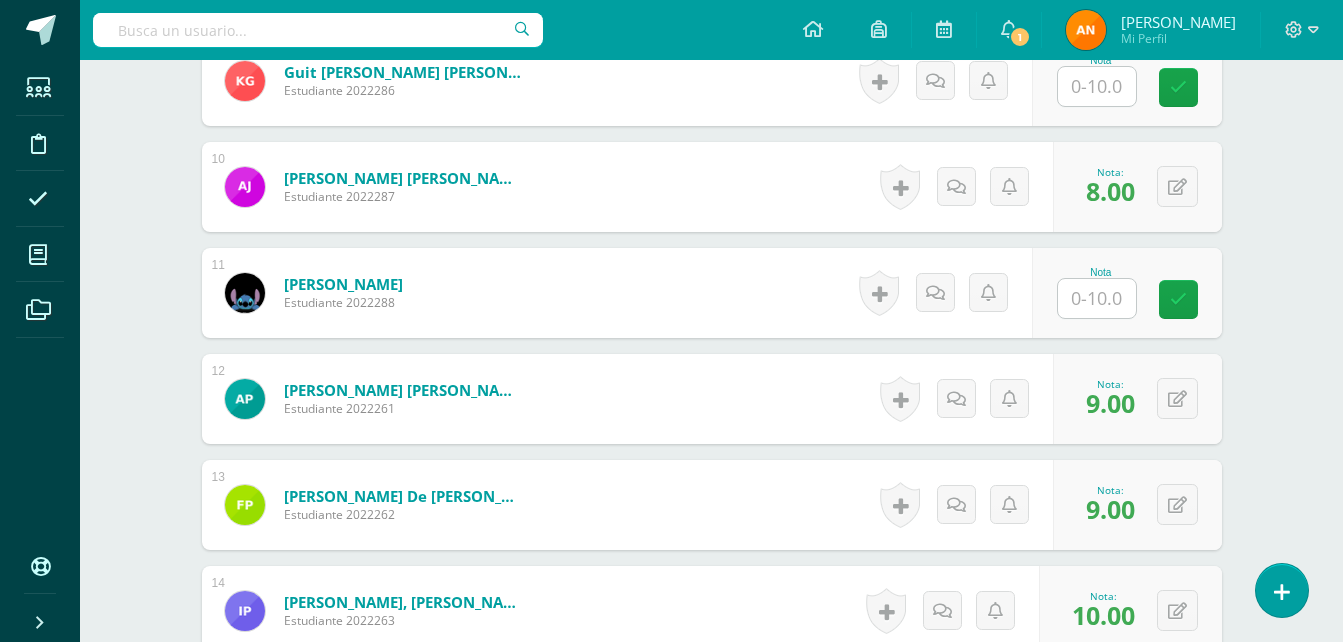 click at bounding box center [1097, 298] 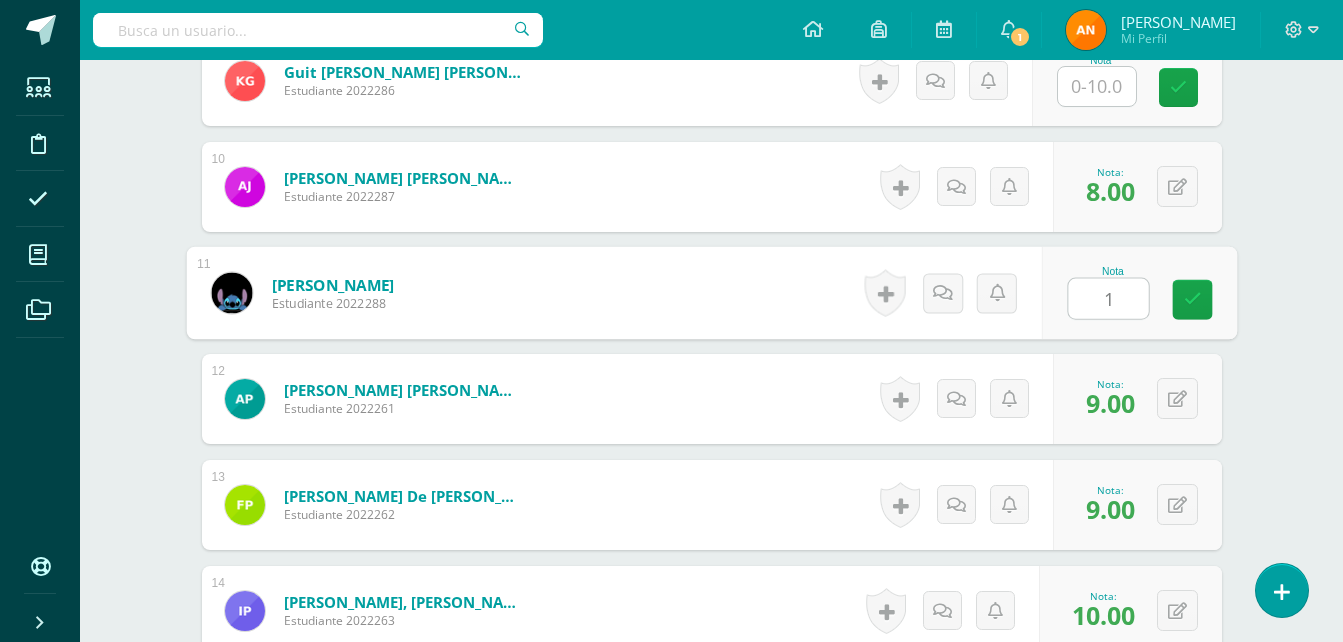 type on "10" 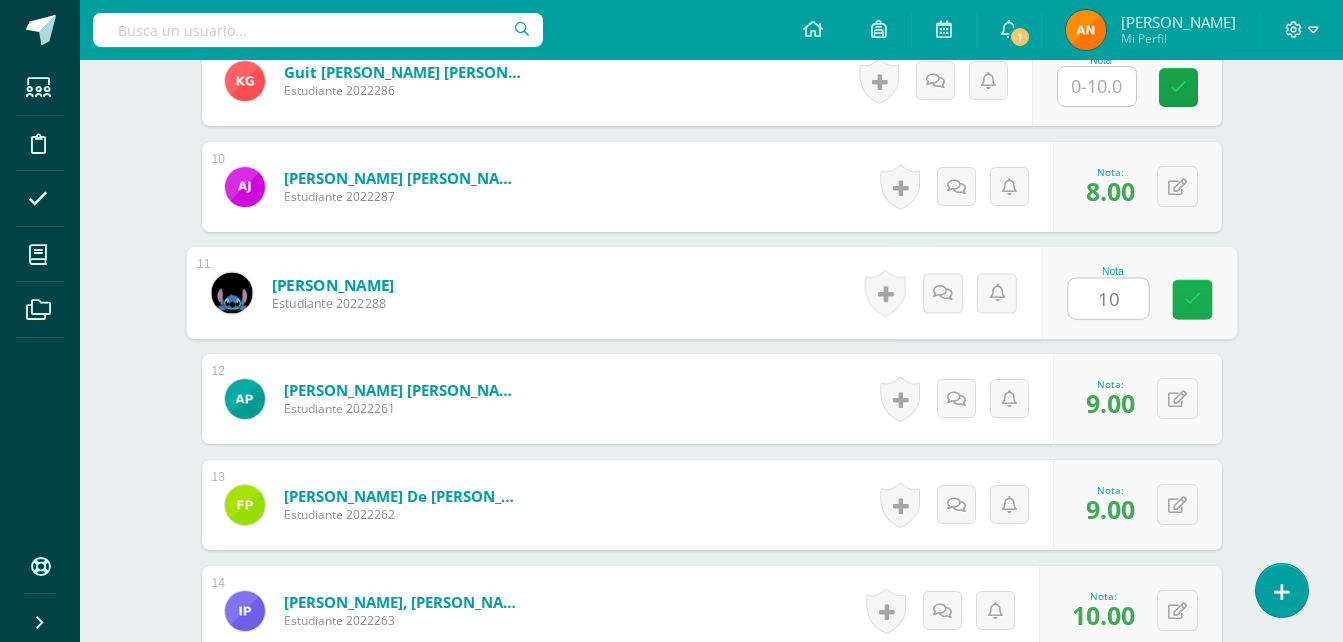 click at bounding box center (1192, 299) 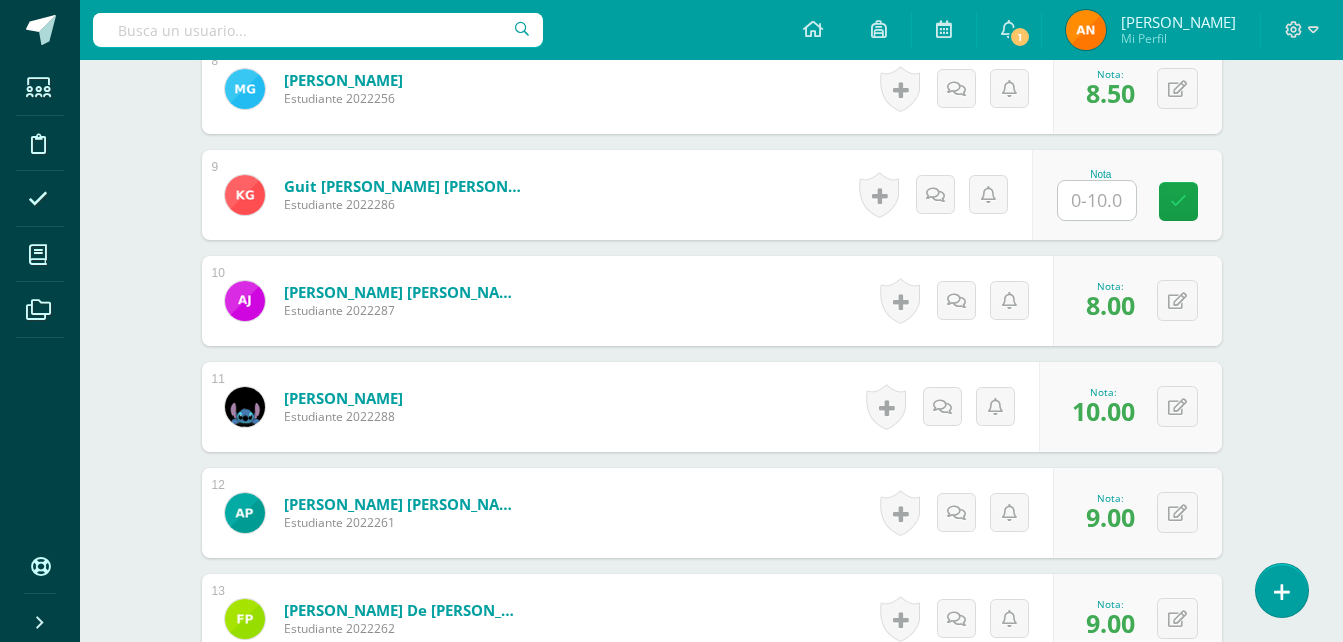 scroll, scrollTop: 1387, scrollLeft: 0, axis: vertical 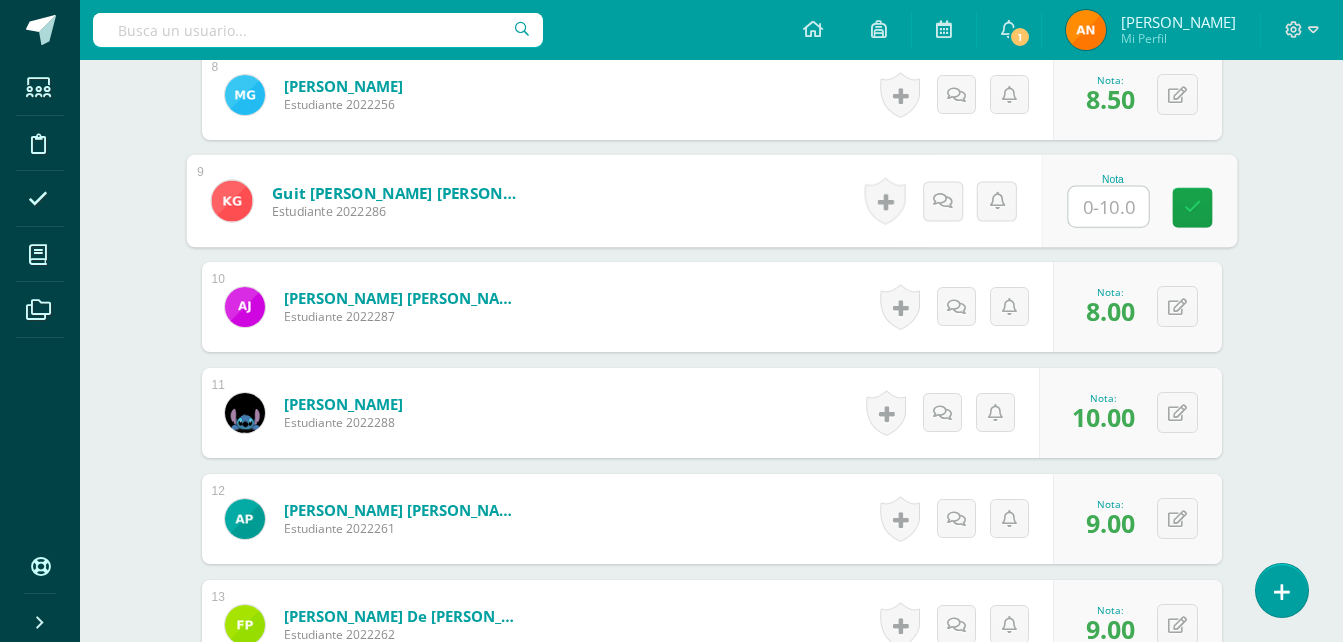 click at bounding box center [1108, 207] 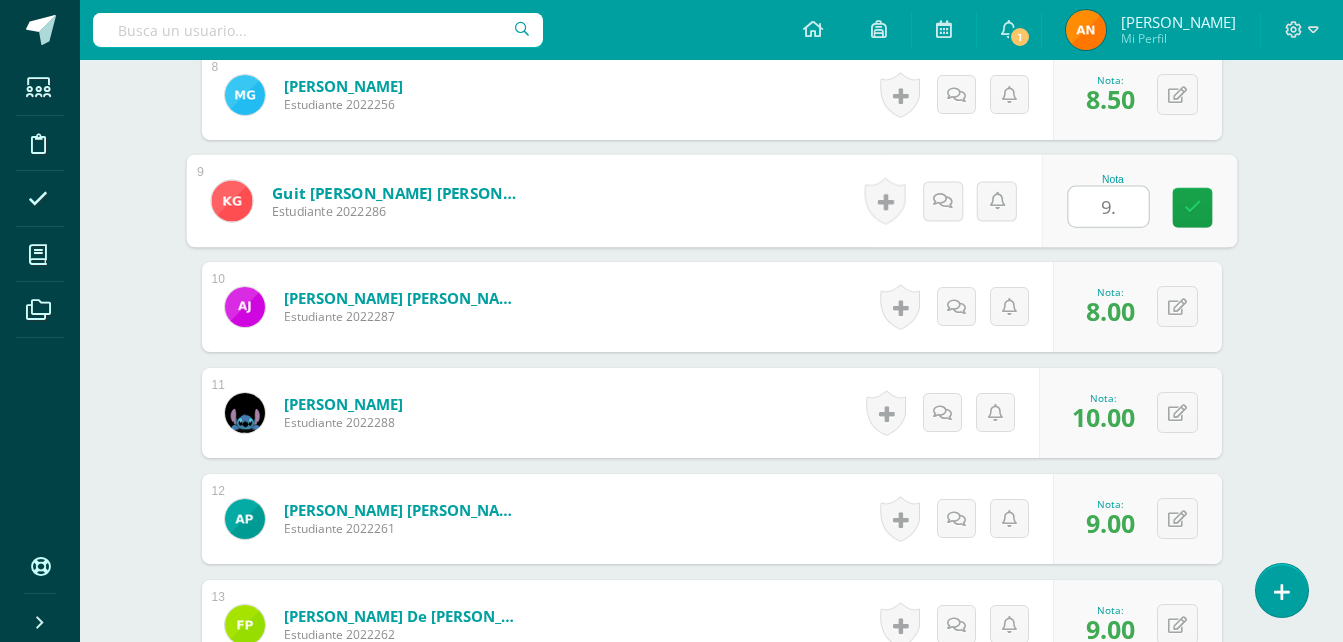 type on "9.5" 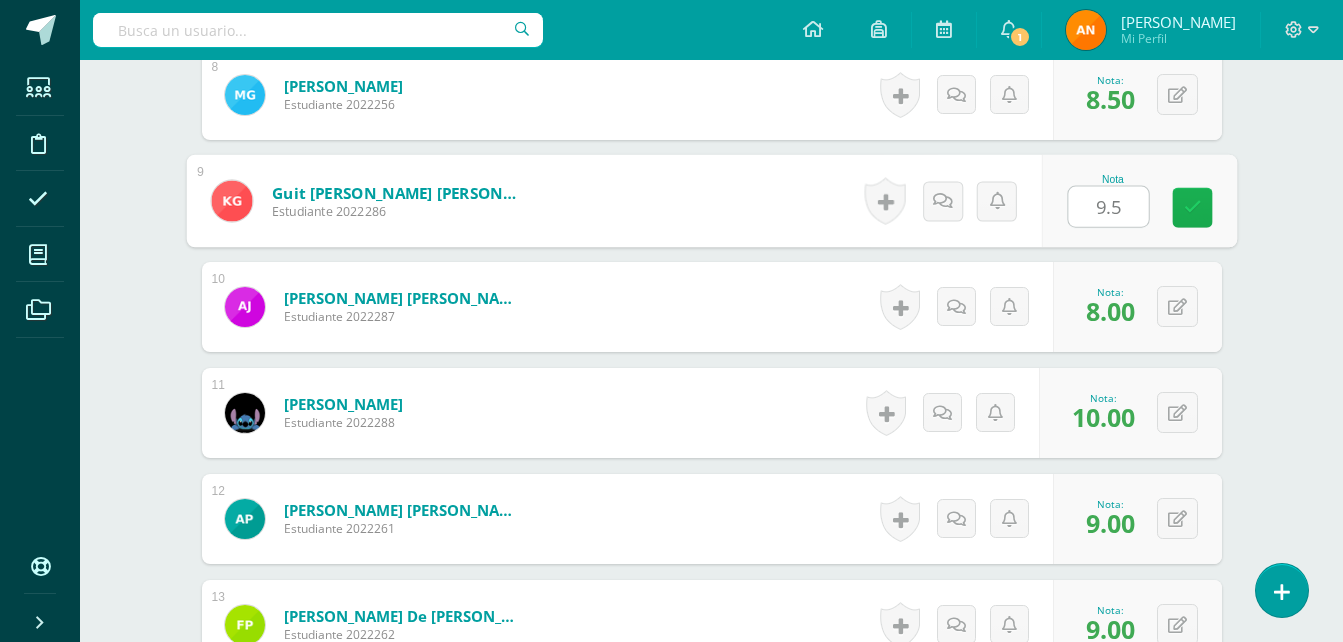 click at bounding box center (1192, 207) 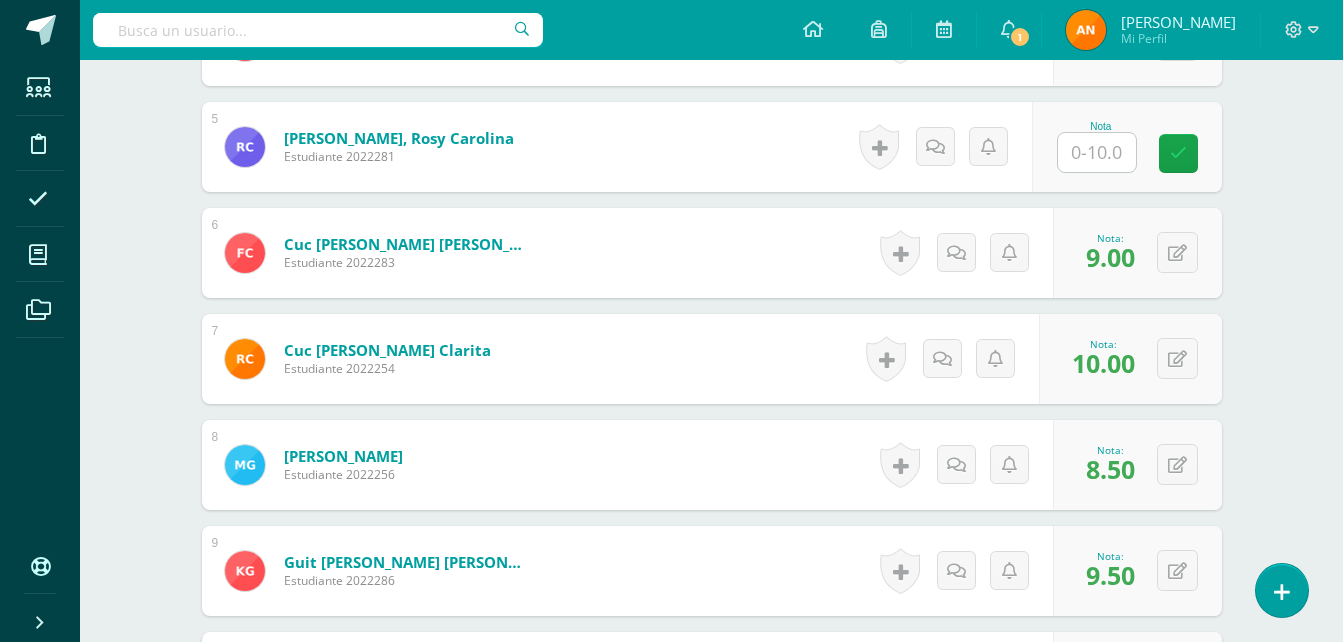 scroll, scrollTop: 1005, scrollLeft: 0, axis: vertical 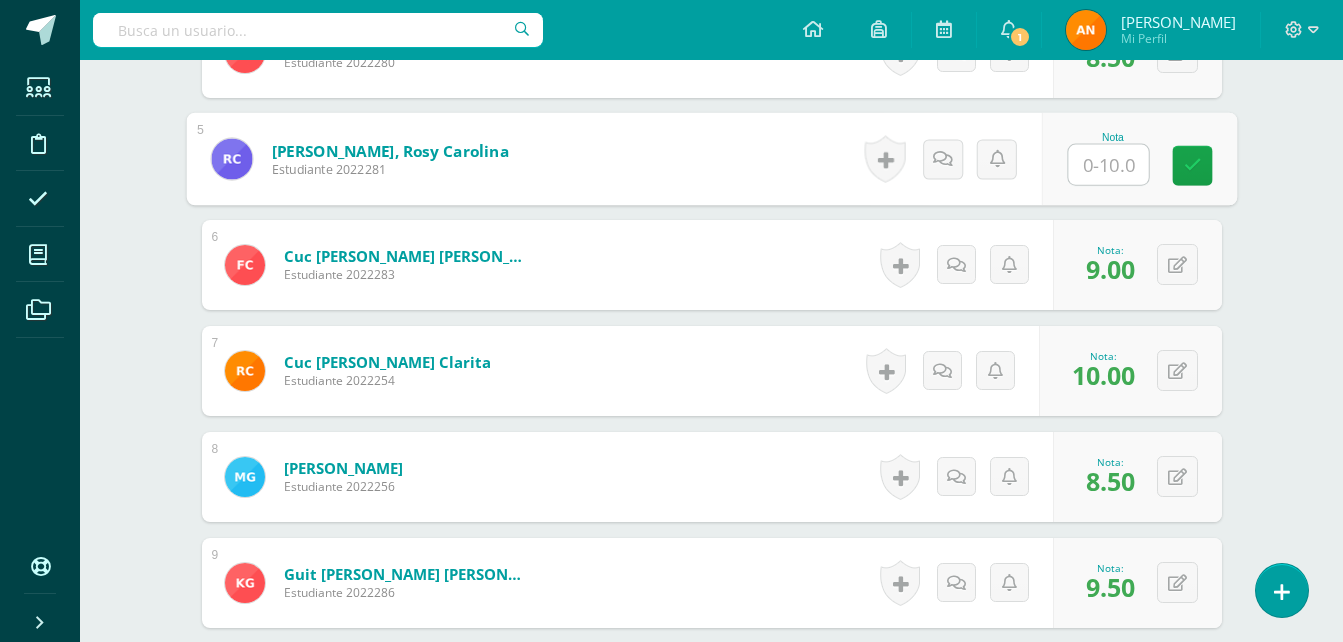 click at bounding box center [1108, 165] 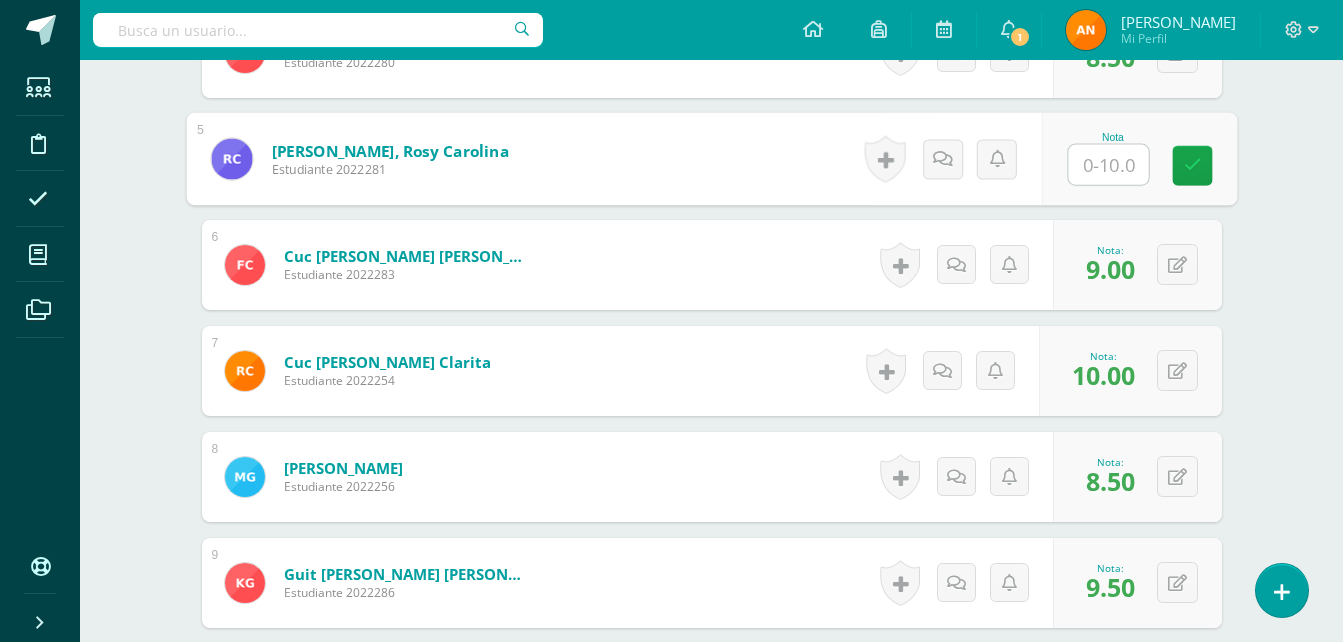 type on "8" 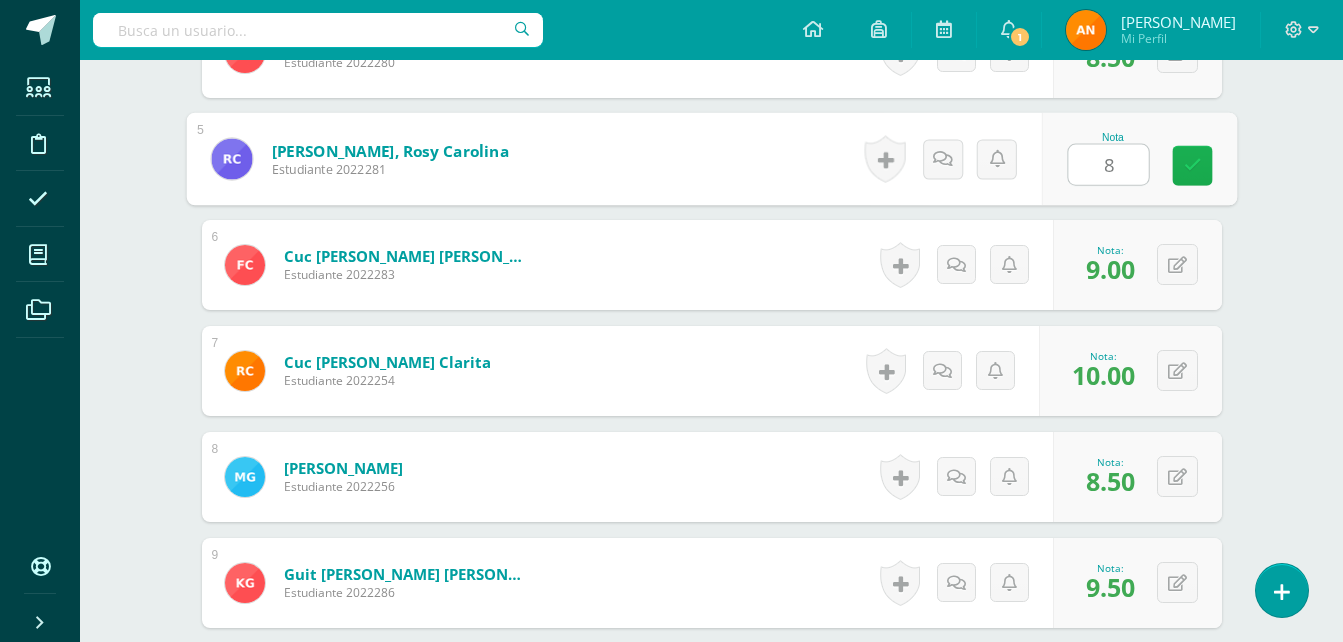 click at bounding box center [1192, 165] 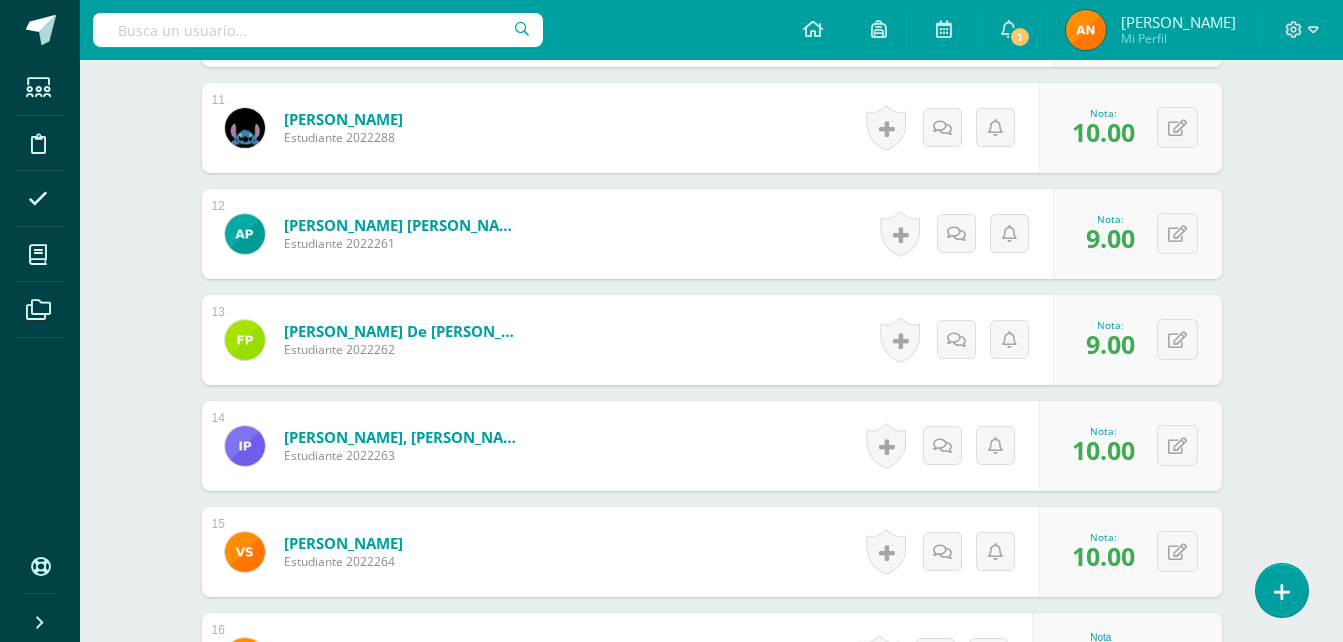 scroll, scrollTop: 1826, scrollLeft: 0, axis: vertical 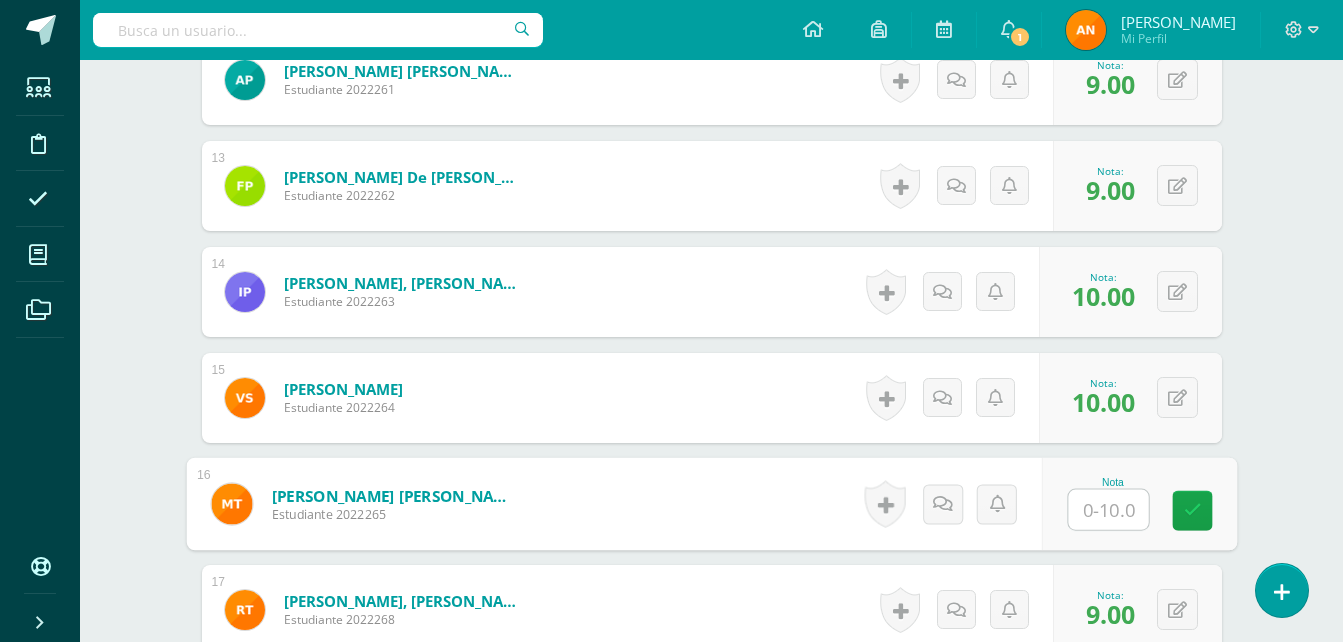 click at bounding box center (1108, 510) 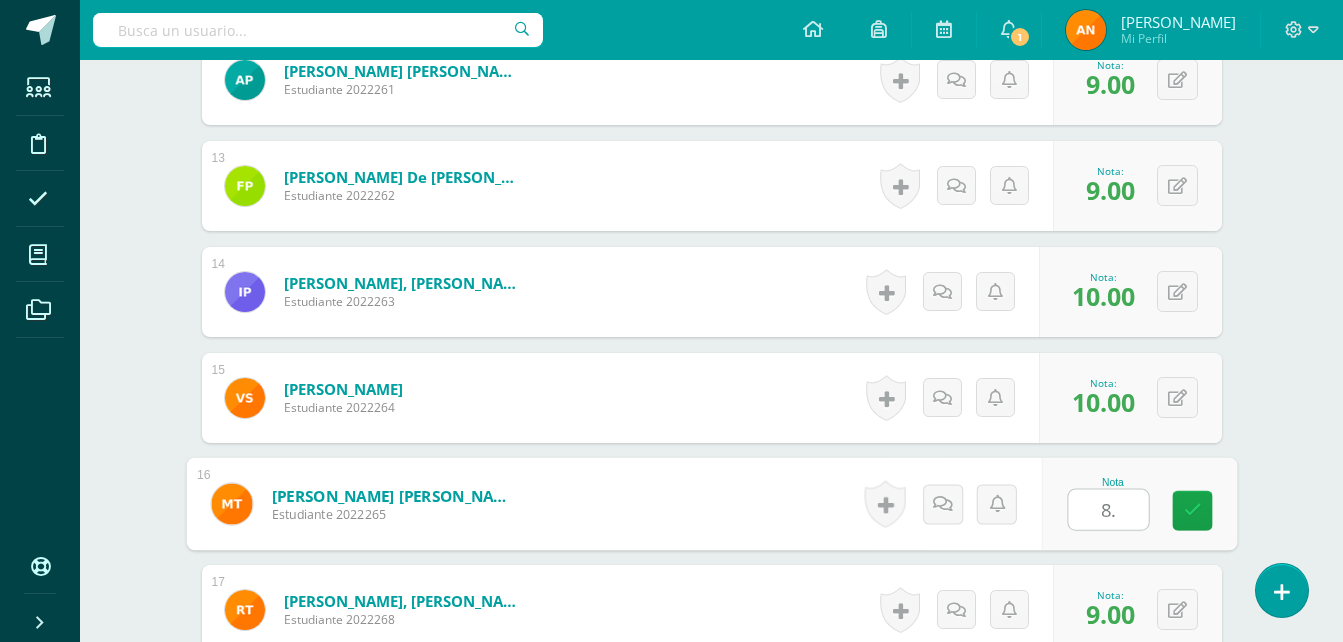 type on "8.5" 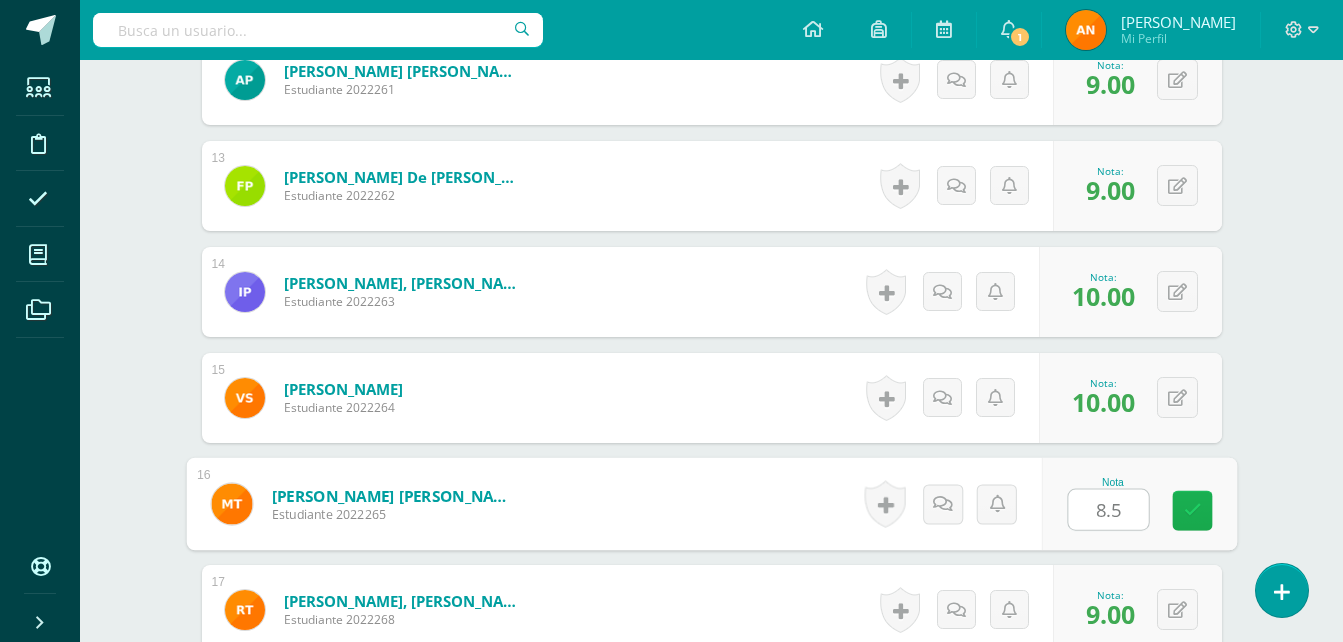 click at bounding box center (1192, 511) 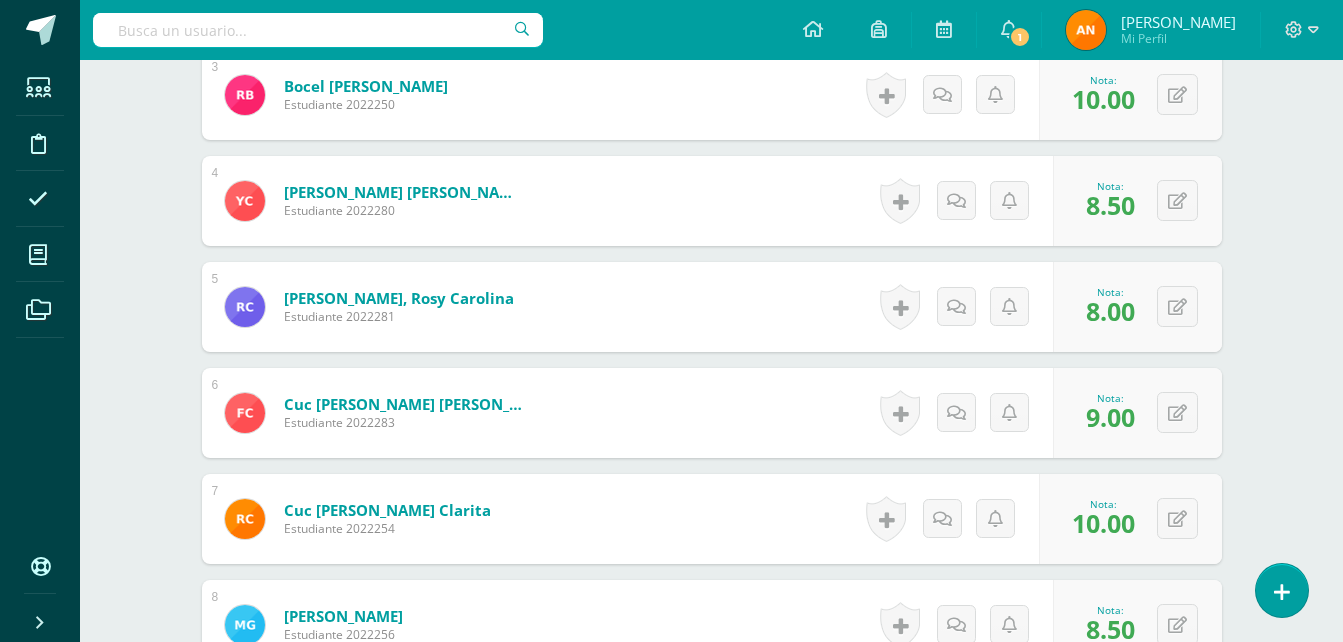 scroll, scrollTop: 795, scrollLeft: 0, axis: vertical 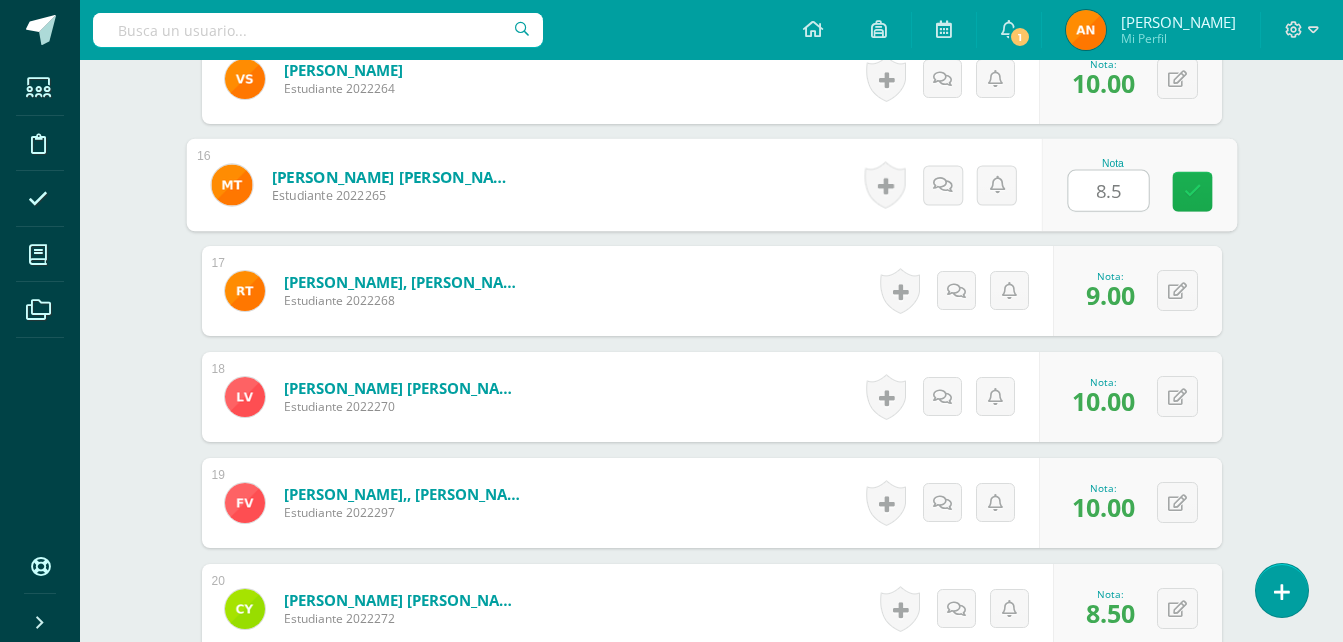 click at bounding box center (1192, 191) 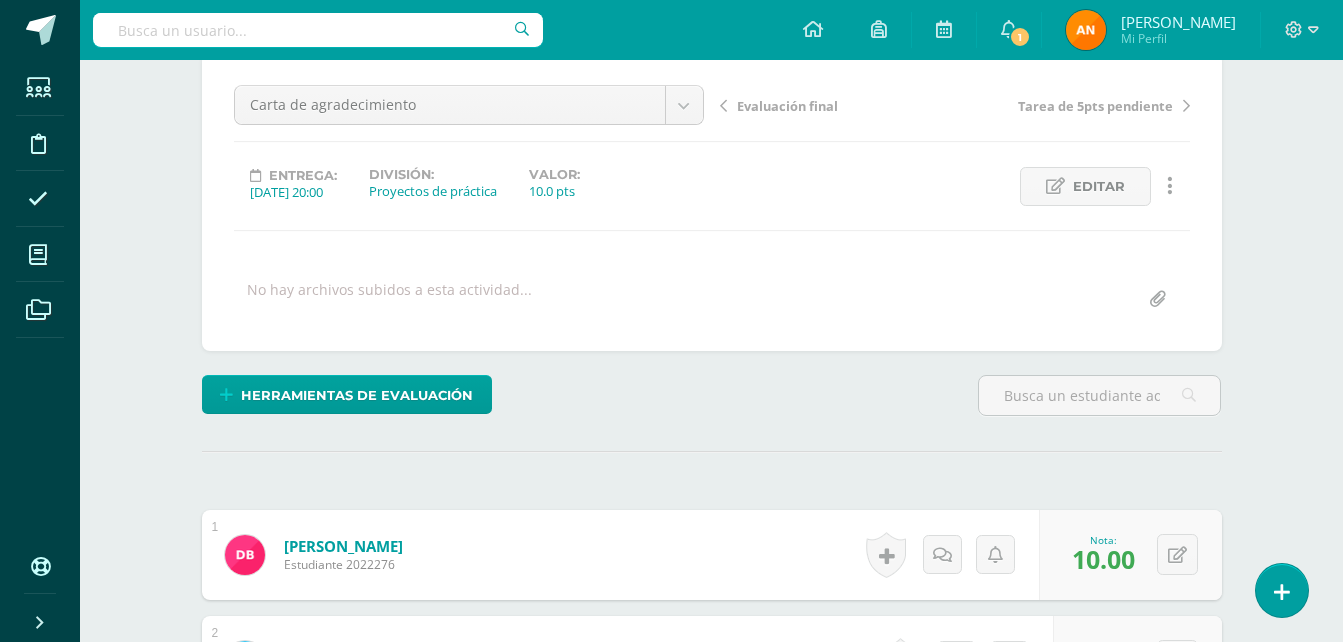 scroll, scrollTop: 162, scrollLeft: 0, axis: vertical 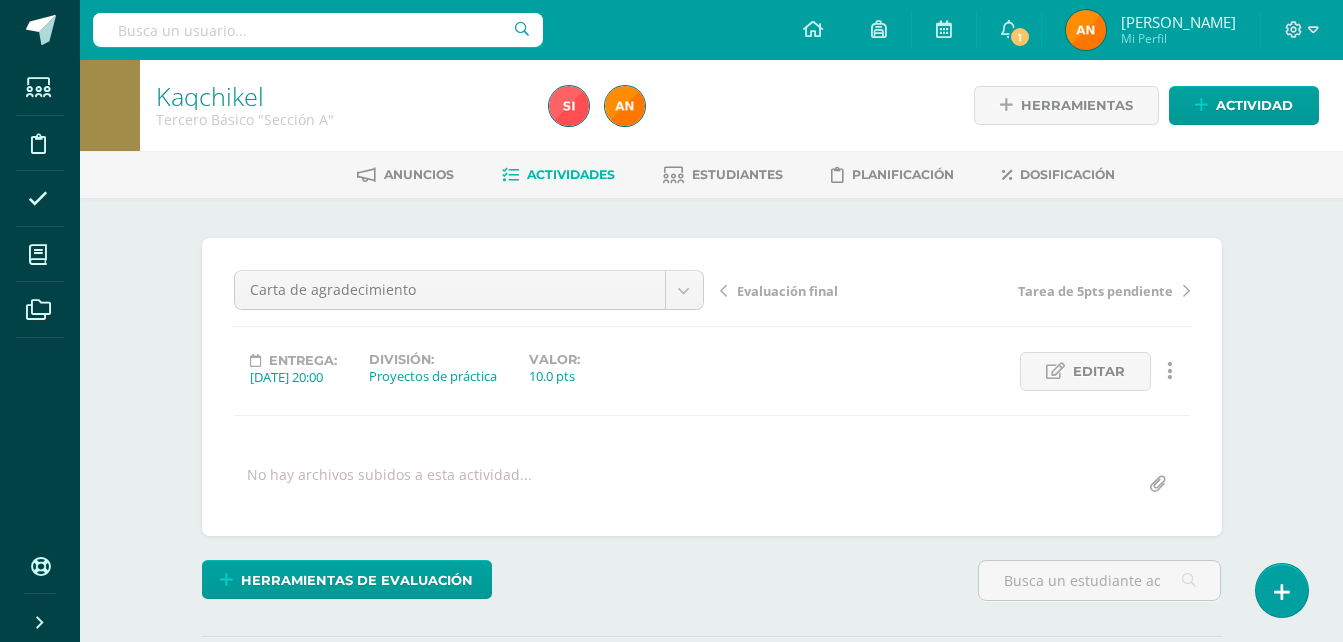 click on "Actividades" at bounding box center (571, 174) 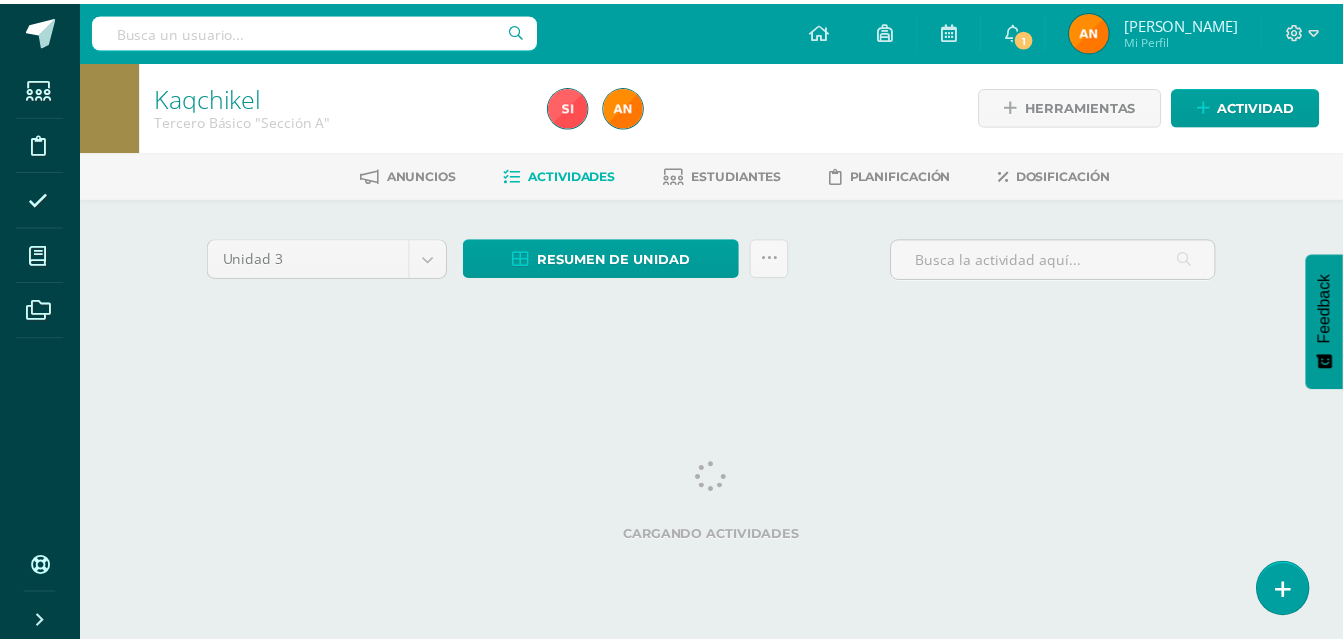 scroll, scrollTop: 0, scrollLeft: 0, axis: both 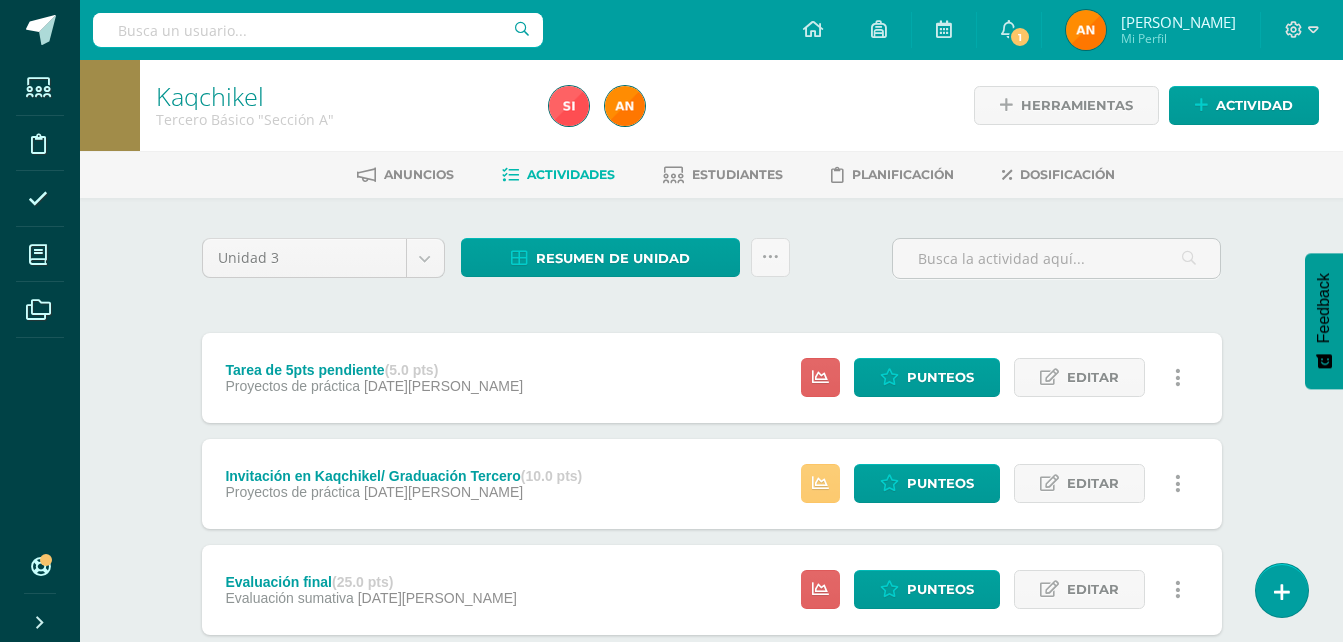 click on "Estudiantes" at bounding box center (723, 175) 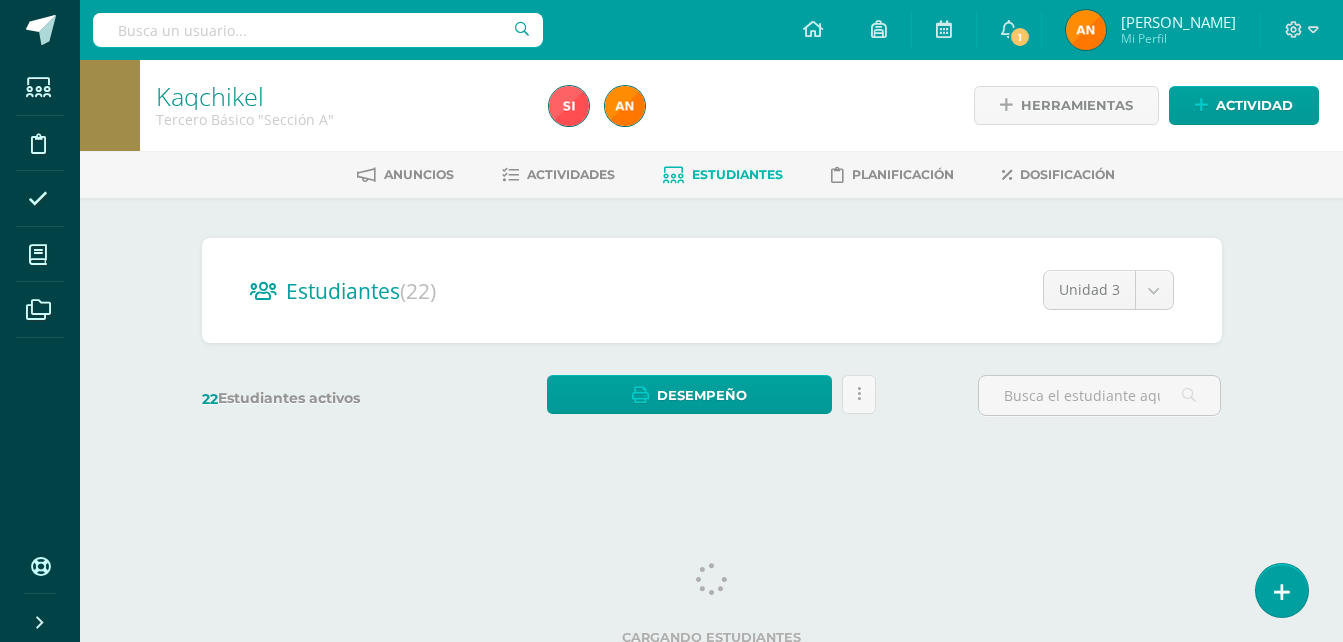 scroll, scrollTop: 0, scrollLeft: 0, axis: both 